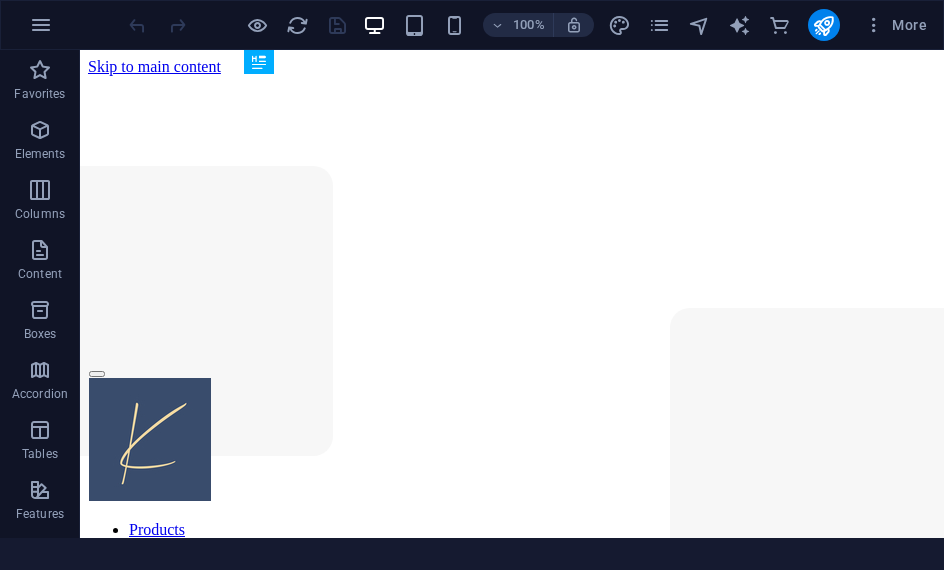 scroll, scrollTop: 0, scrollLeft: 0, axis: both 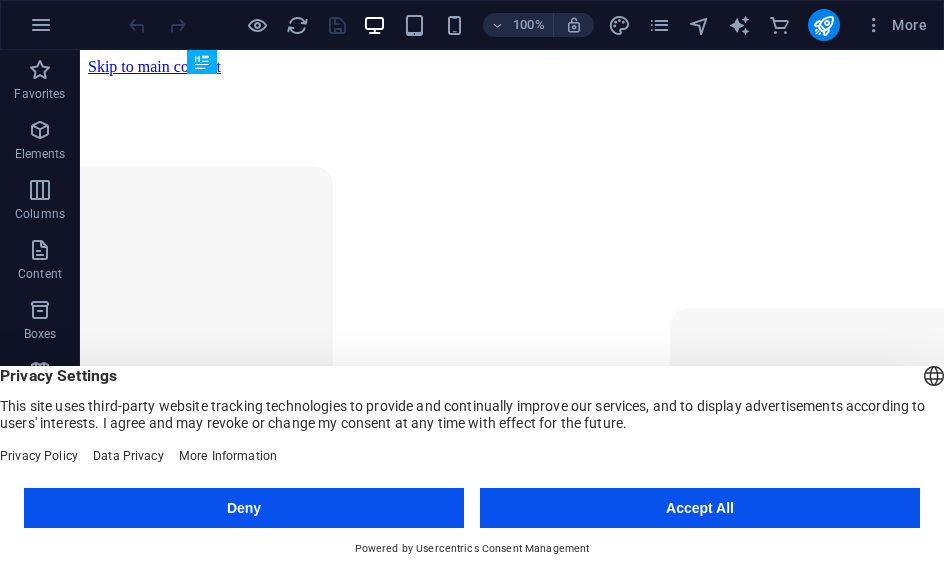 click on "Accept All" at bounding box center (700, 508) 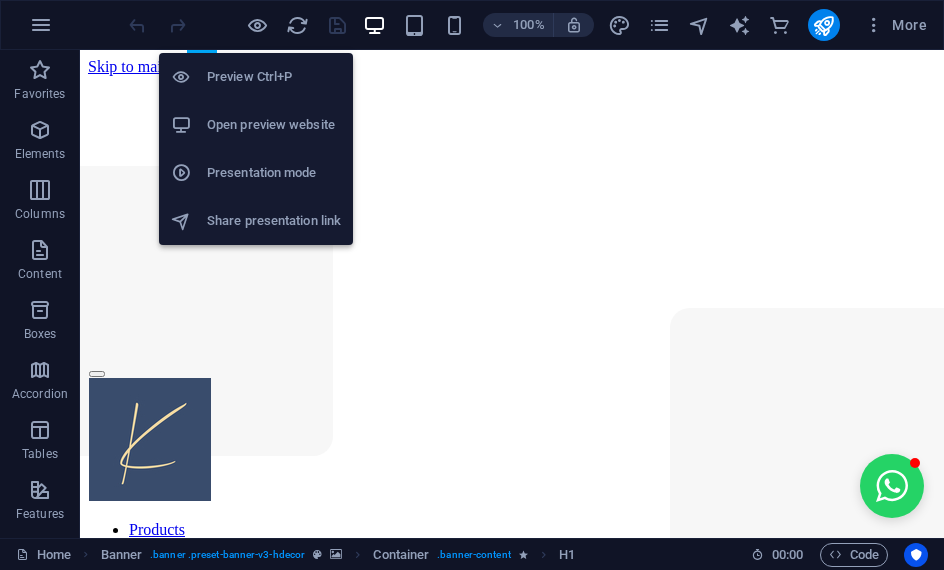 click on "Preview Ctrl+P" at bounding box center (274, 77) 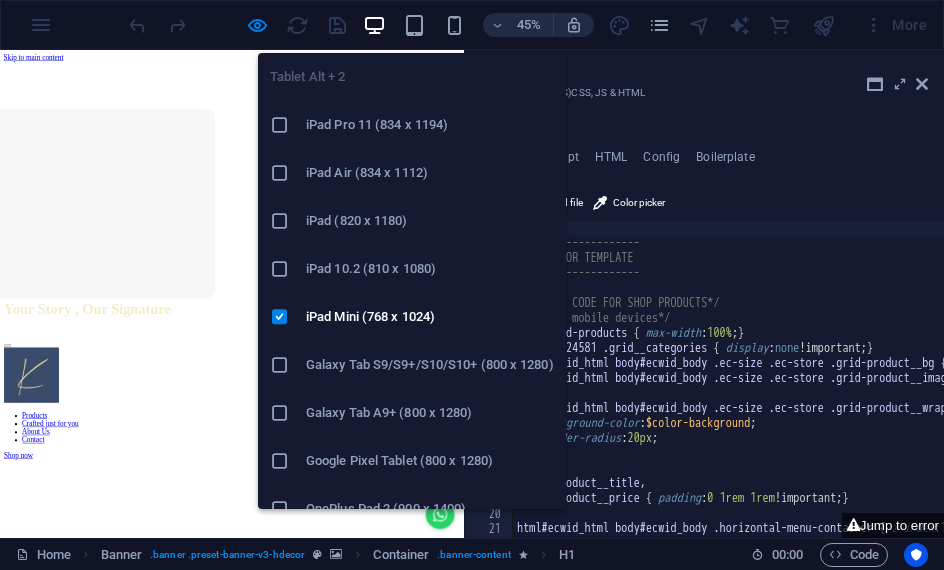 scroll, scrollTop: 0, scrollLeft: 0, axis: both 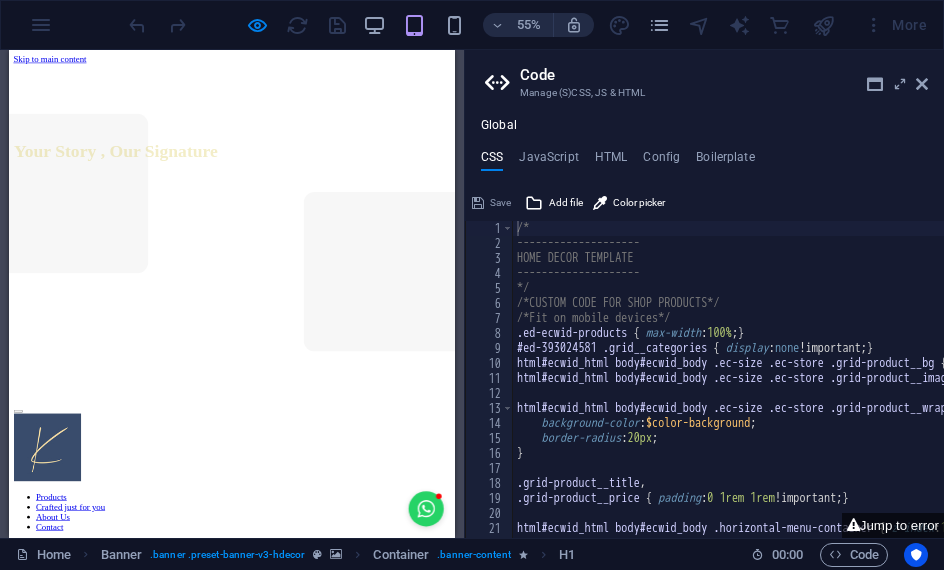click at bounding box center [922, 84] 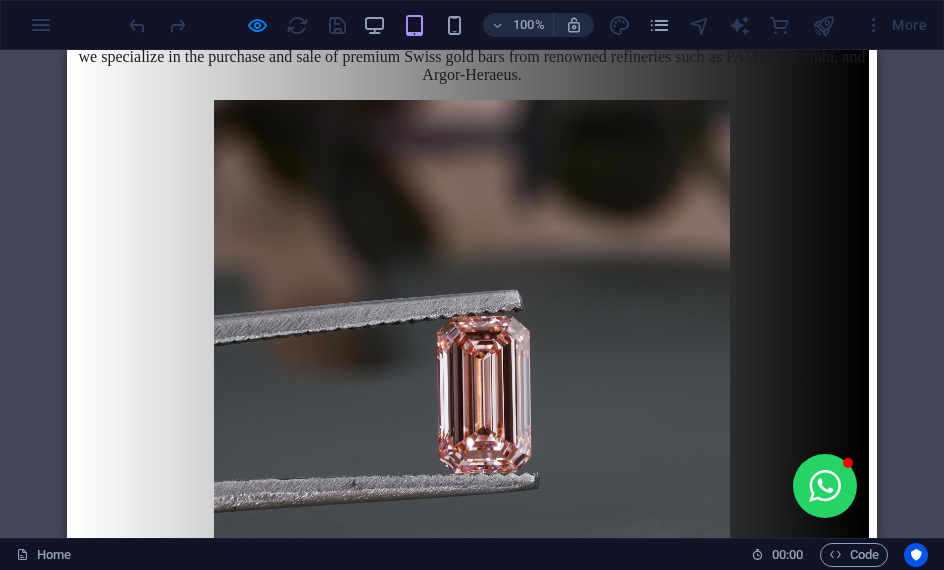 scroll, scrollTop: 4496, scrollLeft: 0, axis: vertical 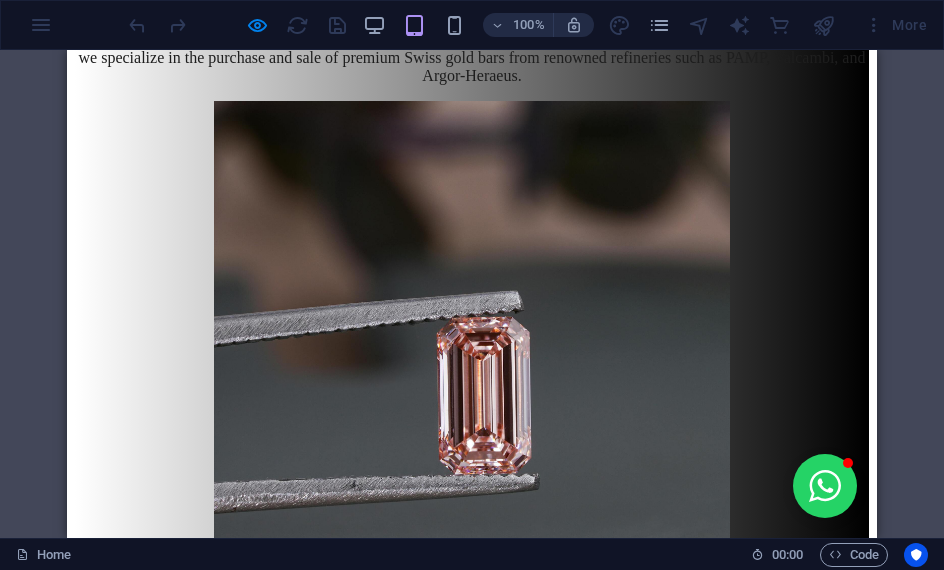 click at bounding box center [825, 486] 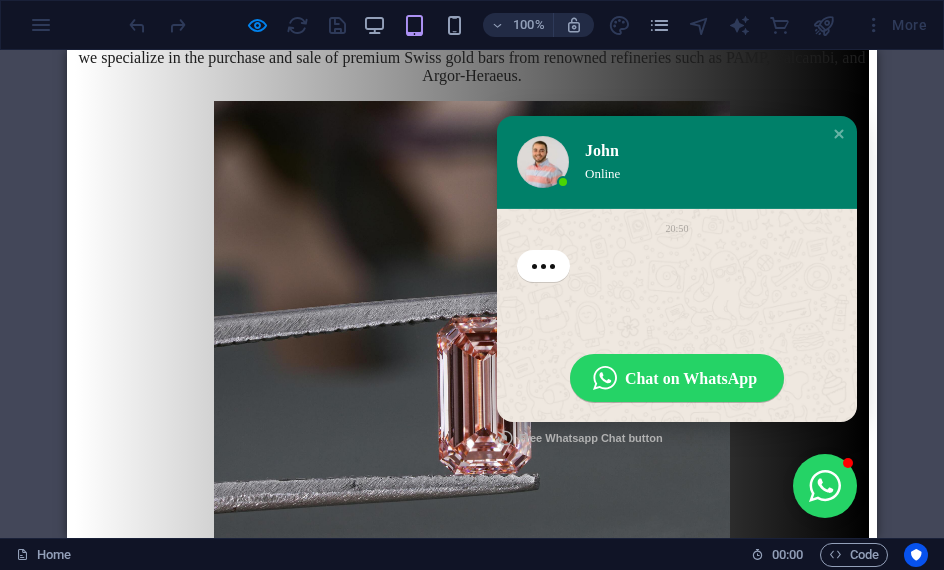click at bounding box center (839, 134) 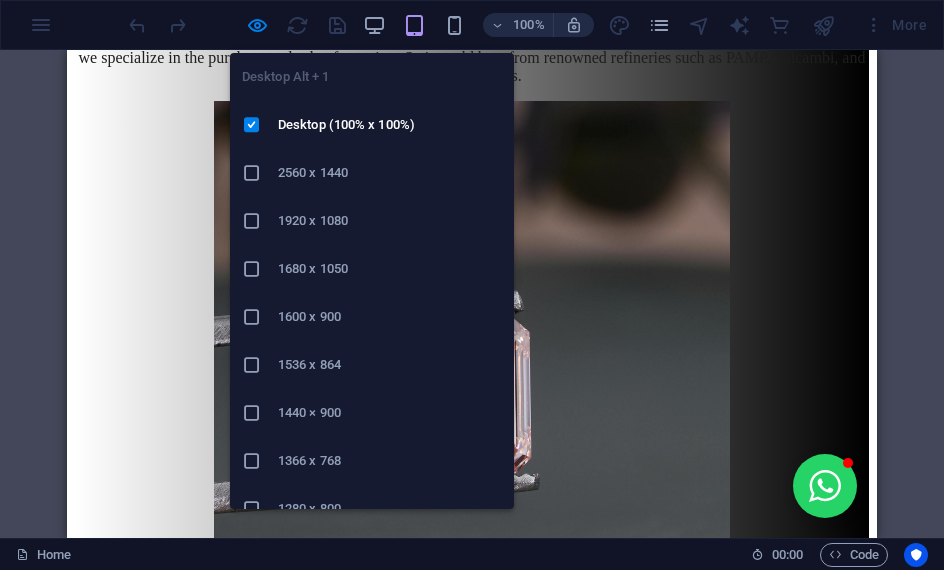 click at bounding box center [374, 25] 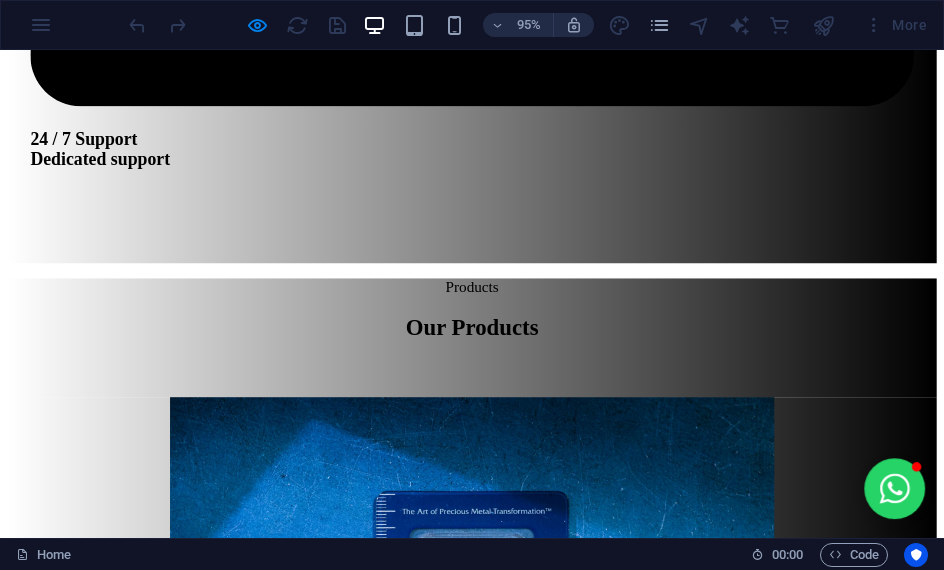 click on "crafted just for you  Your Story In   GOLD Every piece we create begins with your story. From the first sketch to the final polish, our custom jewelry is designed to reflect your style, your vision, and your moments. Whether it's a one-of-a-kind engagement ring or a personalized gift, we bring your ideas to life with precision and passion." at bounding box center [497, 3385] 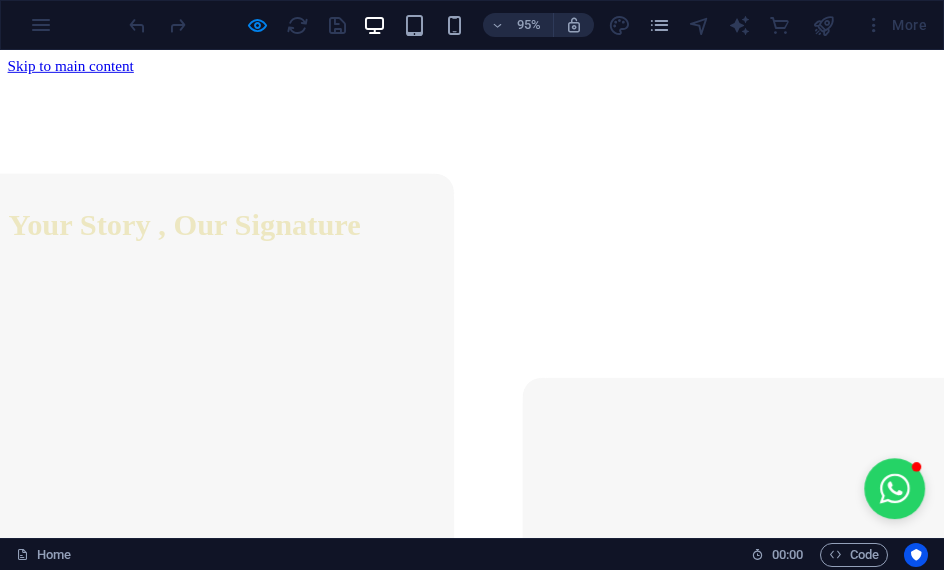 scroll, scrollTop: 0, scrollLeft: 0, axis: both 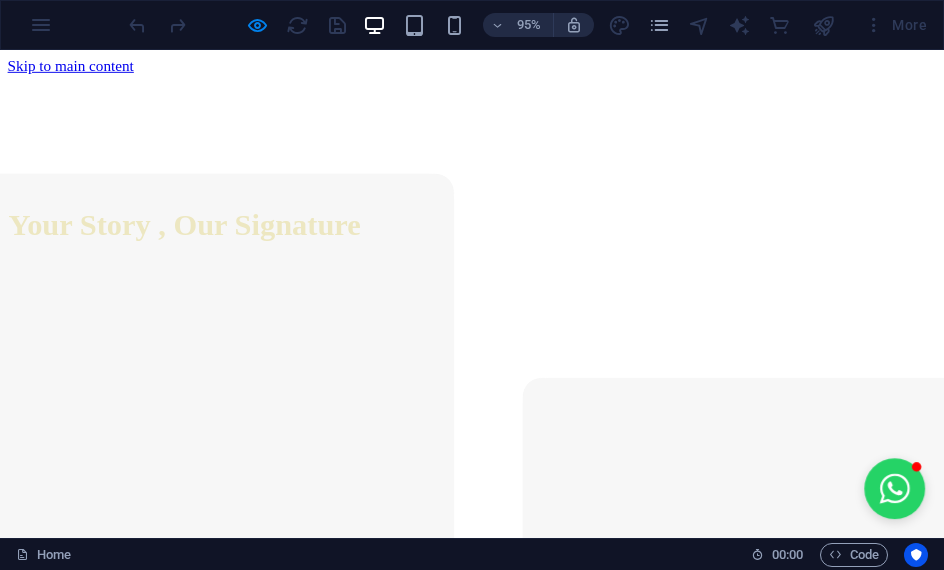 click at bounding box center (498, 25) 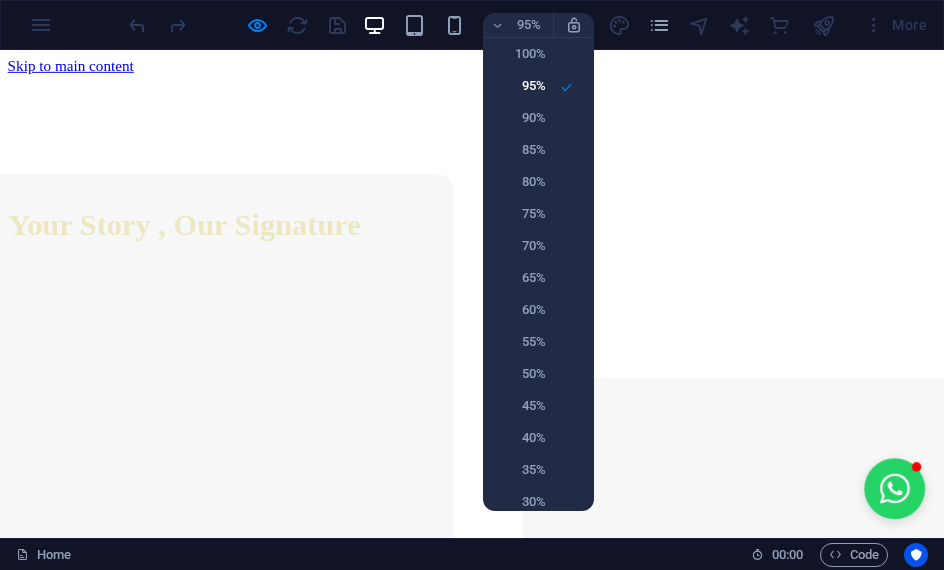 click on "100%" at bounding box center [538, 54] 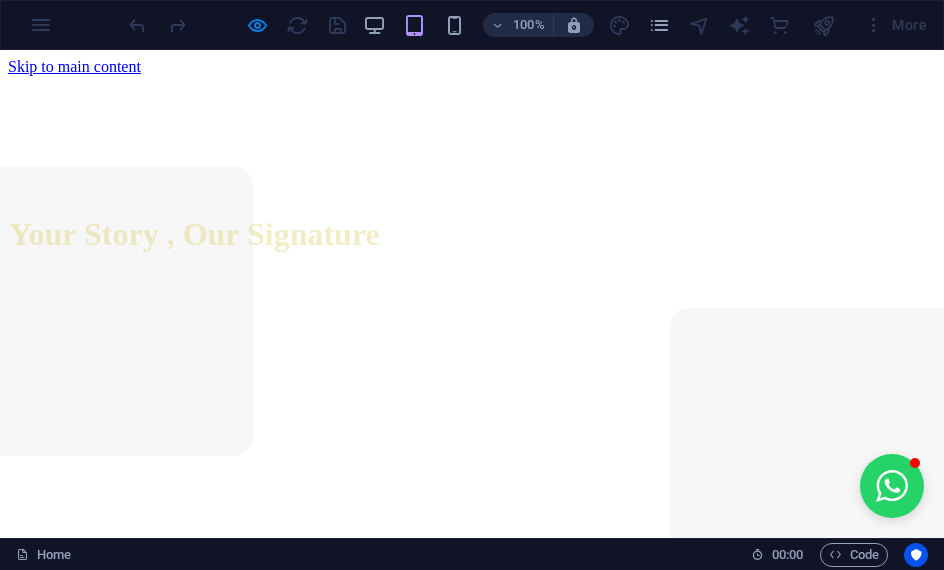 click on "100%" at bounding box center [529, 25] 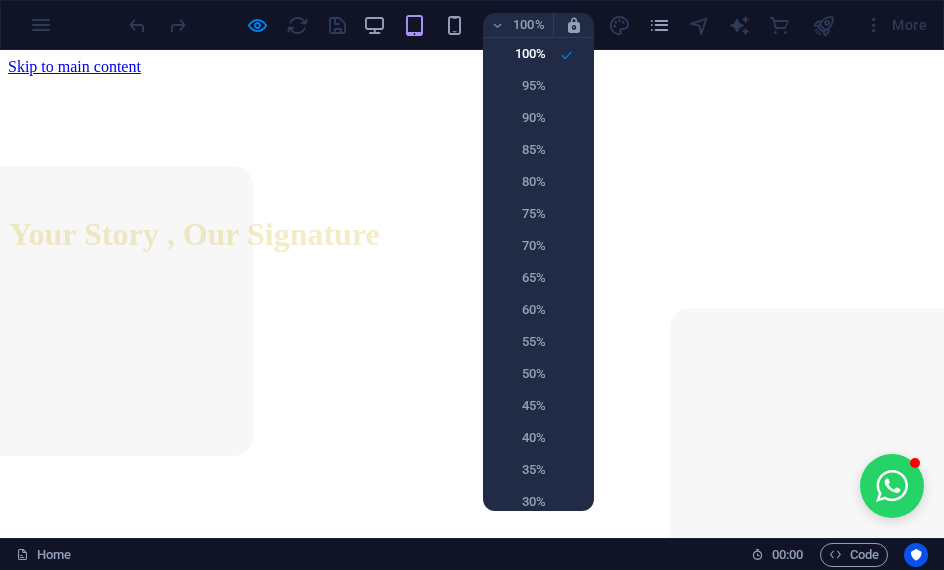 click on "70%" at bounding box center (538, 246) 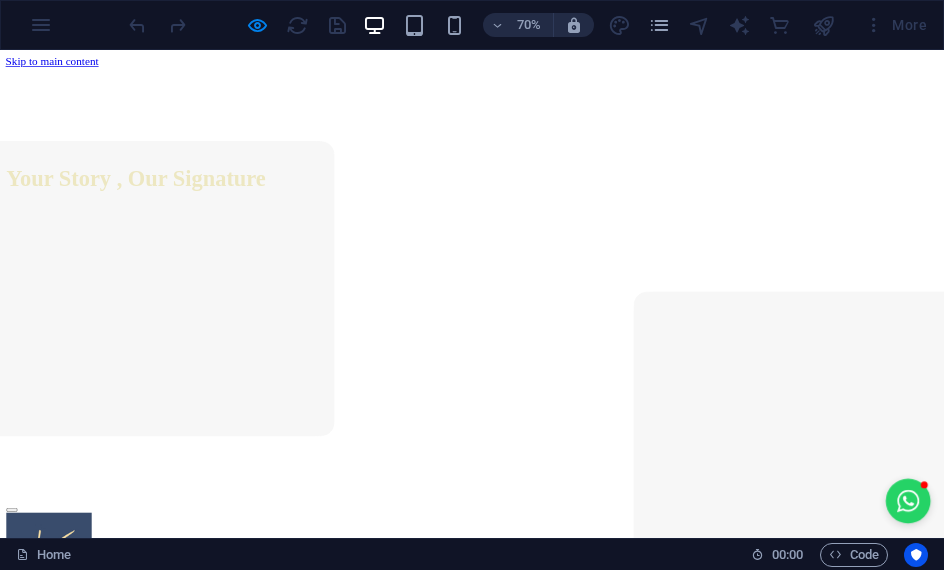 click on "70%" at bounding box center (529, 25) 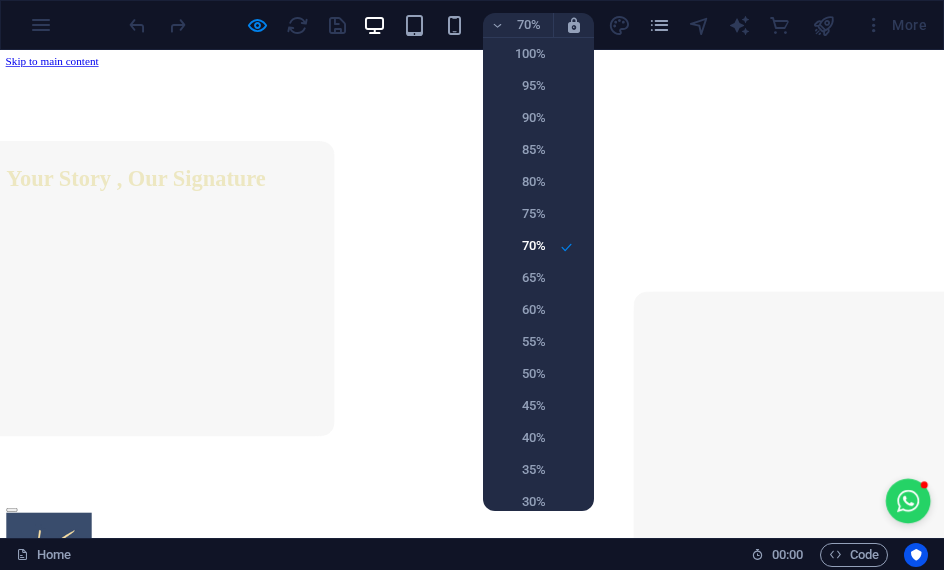 click on "100%" at bounding box center [538, 54] 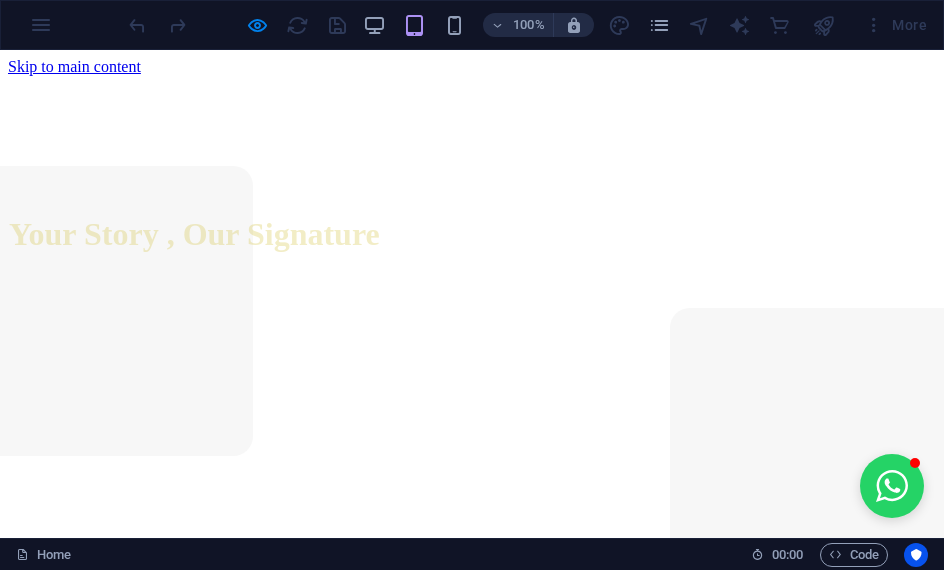 click at bounding box center [824, 25] 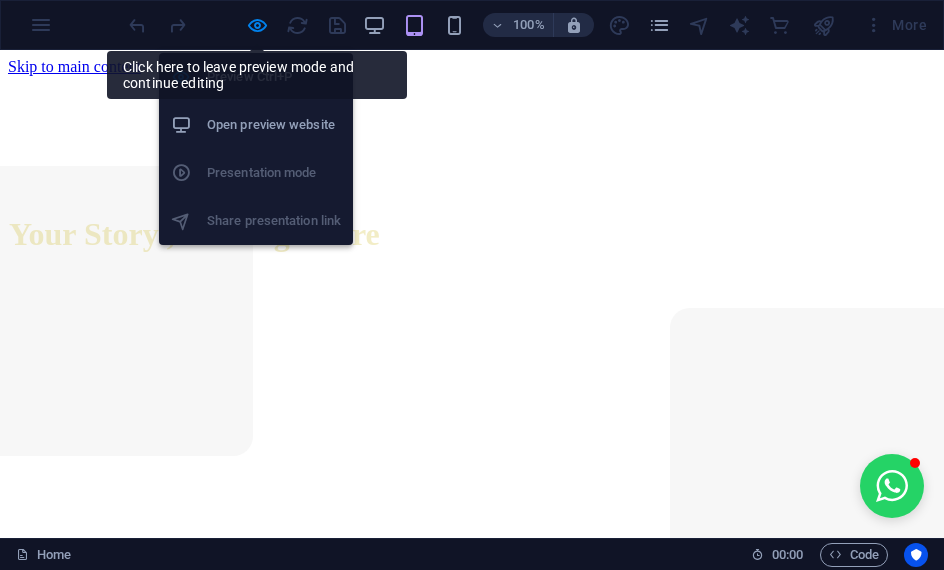 click at bounding box center [257, 25] 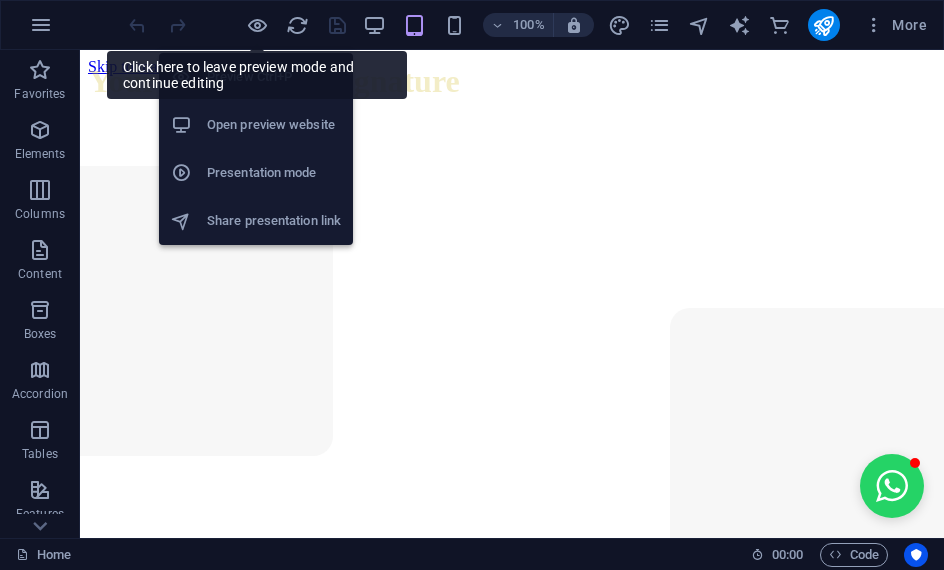 click on "More" at bounding box center [895, 25] 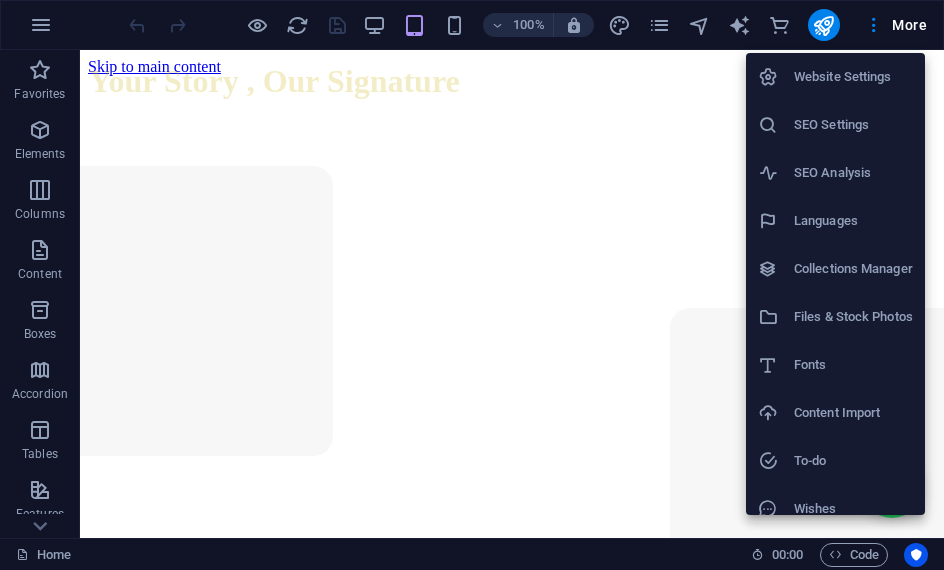 click on "Website Settings" at bounding box center [853, 77] 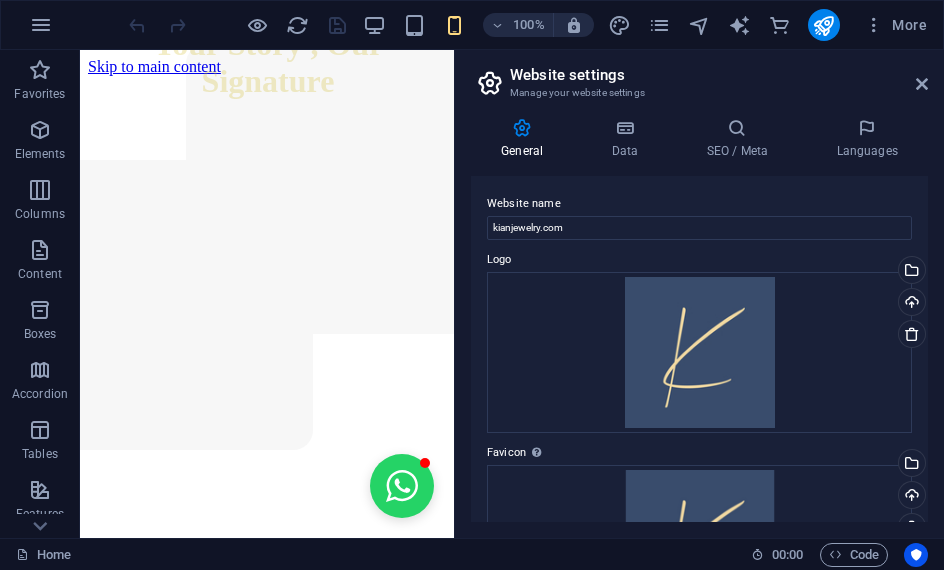 scroll, scrollTop: 0, scrollLeft: 0, axis: both 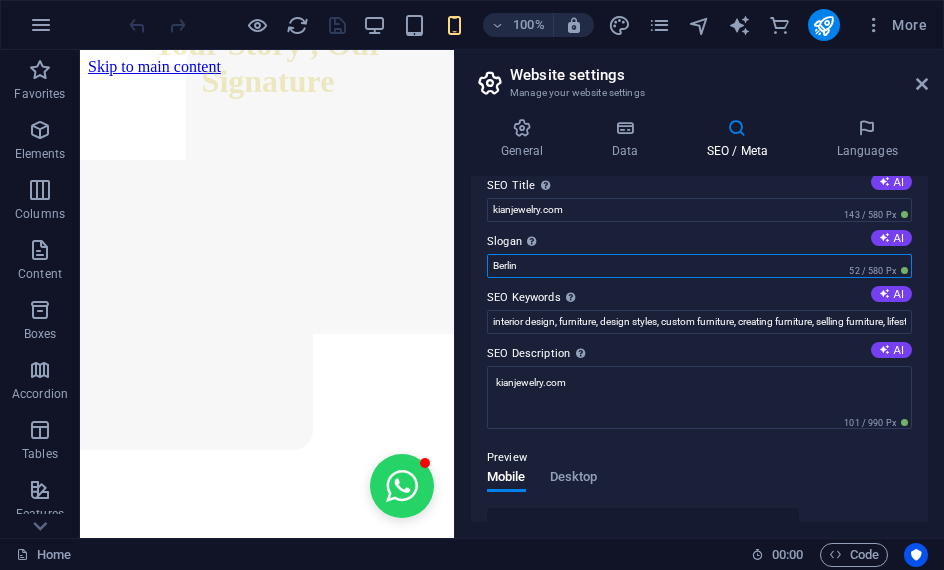 click on "Berlin" at bounding box center (699, 266) 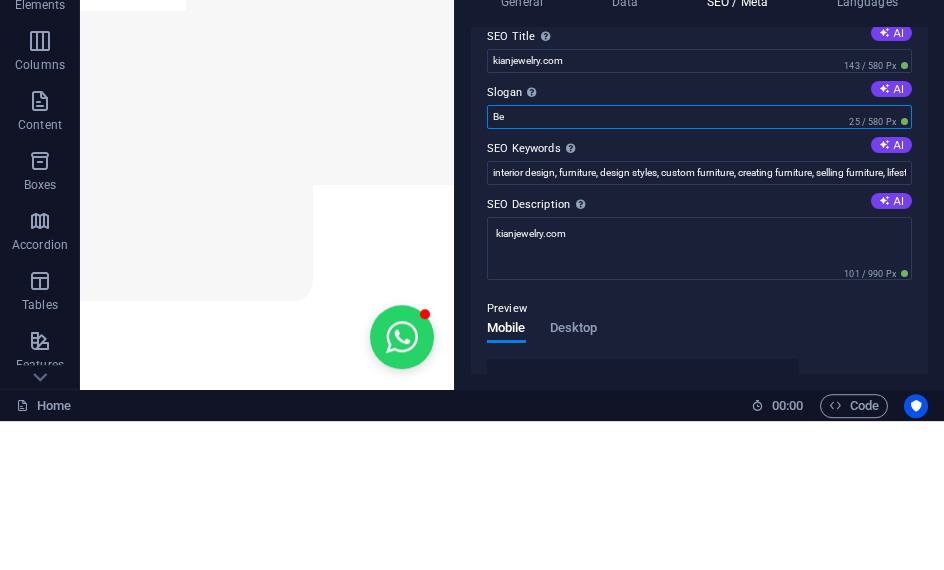type on "B" 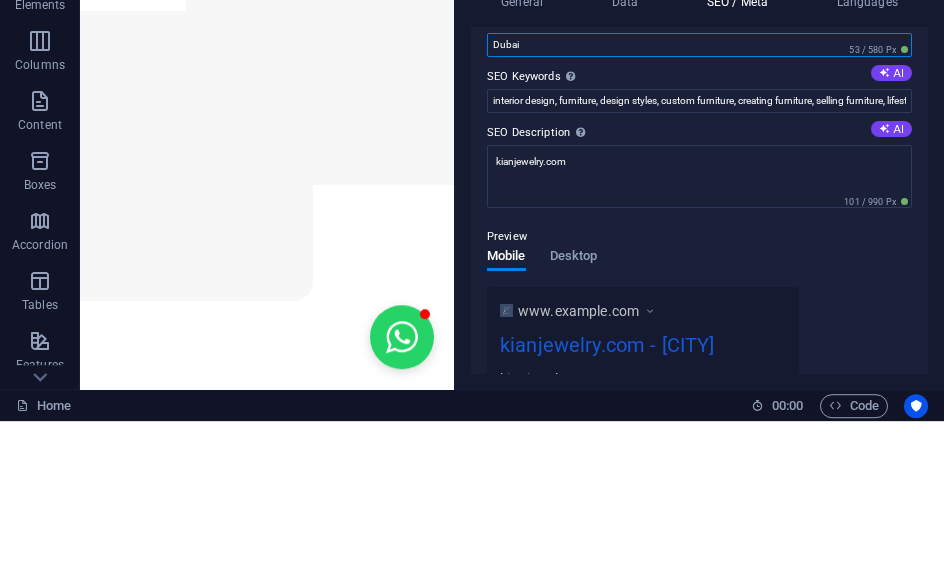 scroll, scrollTop: 92, scrollLeft: 0, axis: vertical 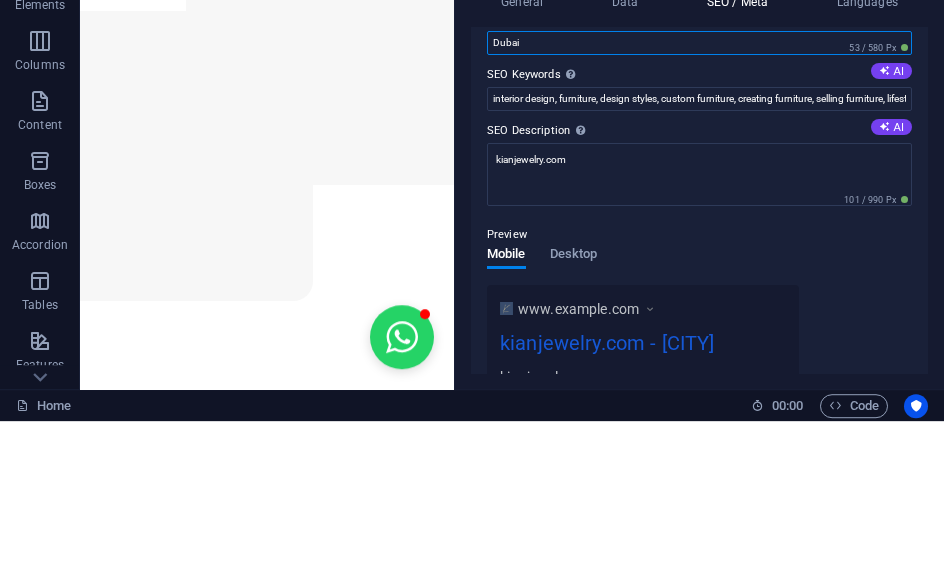 type on "Dubai" 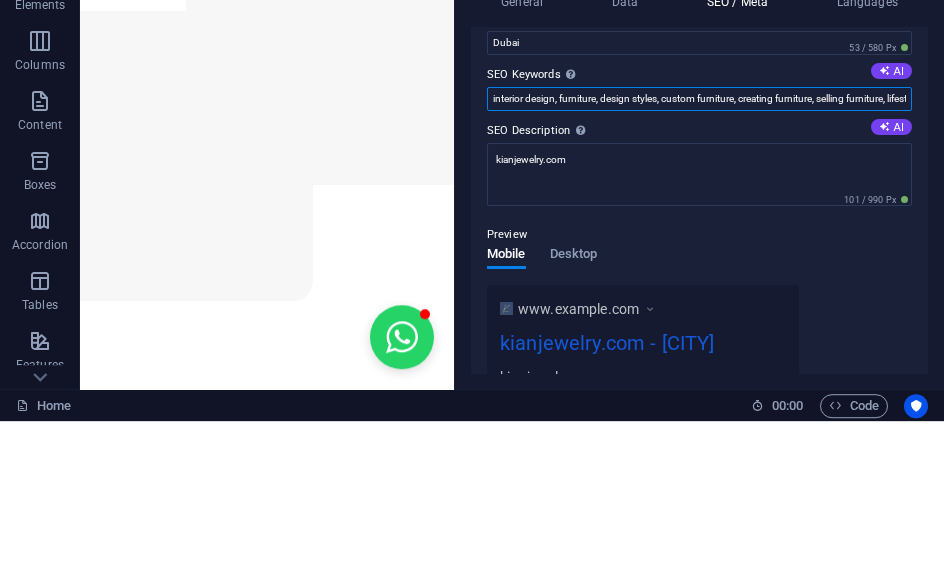 click on "interior design, furniture, design styles, custom furniture, creating furniture, selling furniture, lifestyöe, home design, kianjewelry.com, Berlin" at bounding box center [699, 248] 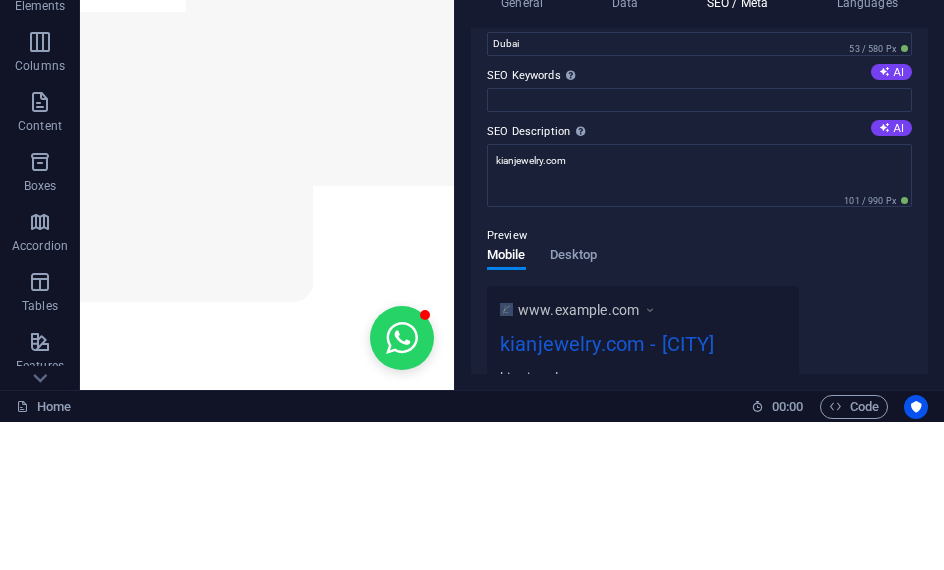 click on "AI" at bounding box center [891, 220] 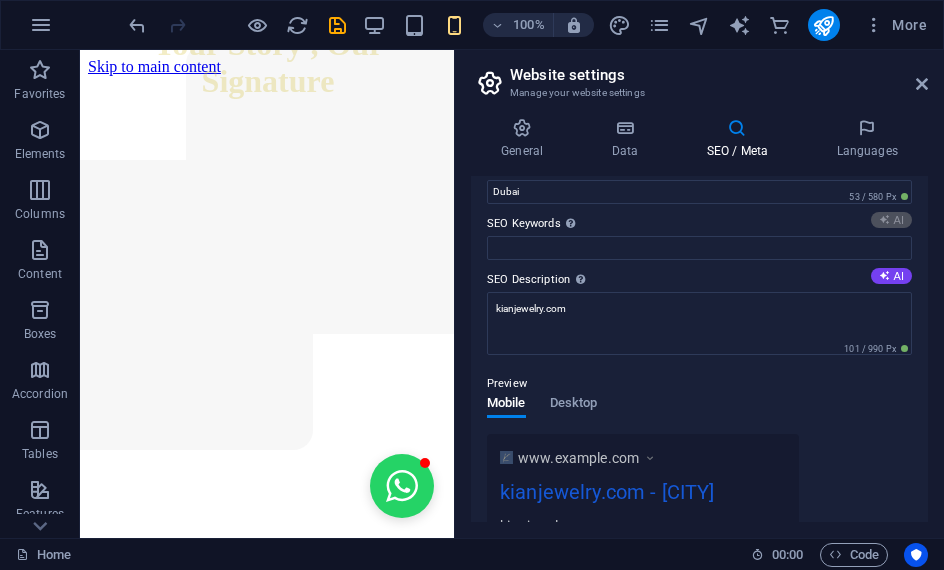 type on "custom jewelry design, GIA certified stones, Swiss gold bars, exclusive jewelry sets, diamond trading, personalized elegance" 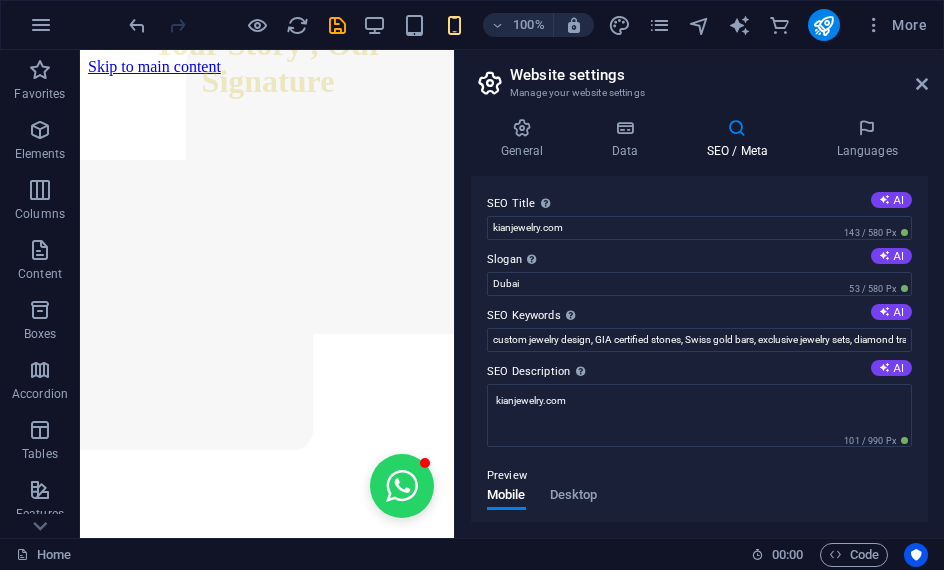 scroll, scrollTop: 0, scrollLeft: 0, axis: both 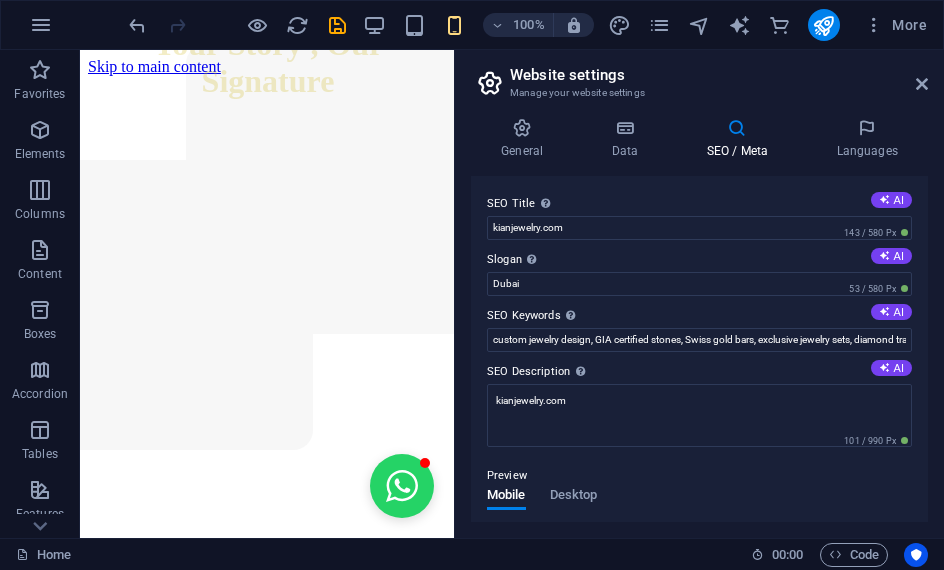 click on "Languages" at bounding box center (867, 139) 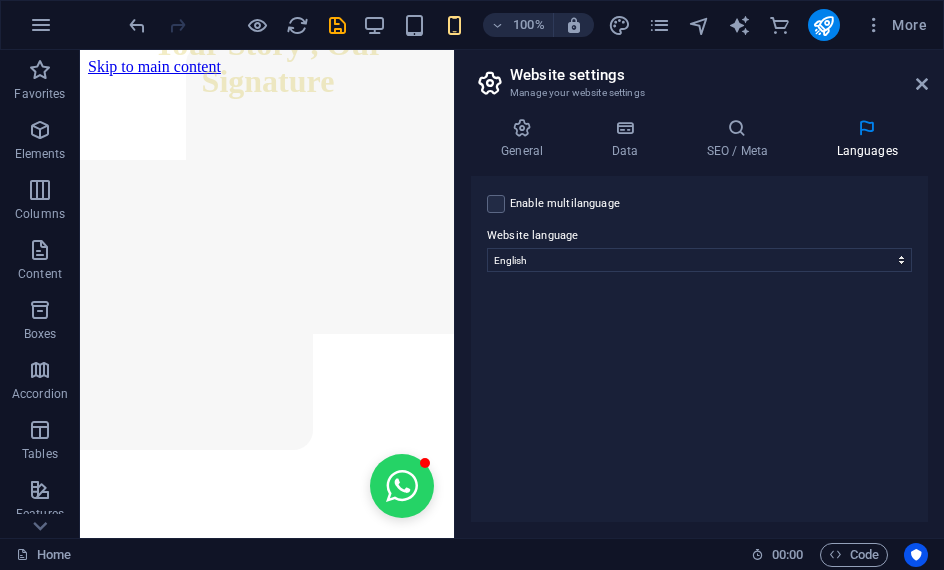 click on "General" at bounding box center (526, 139) 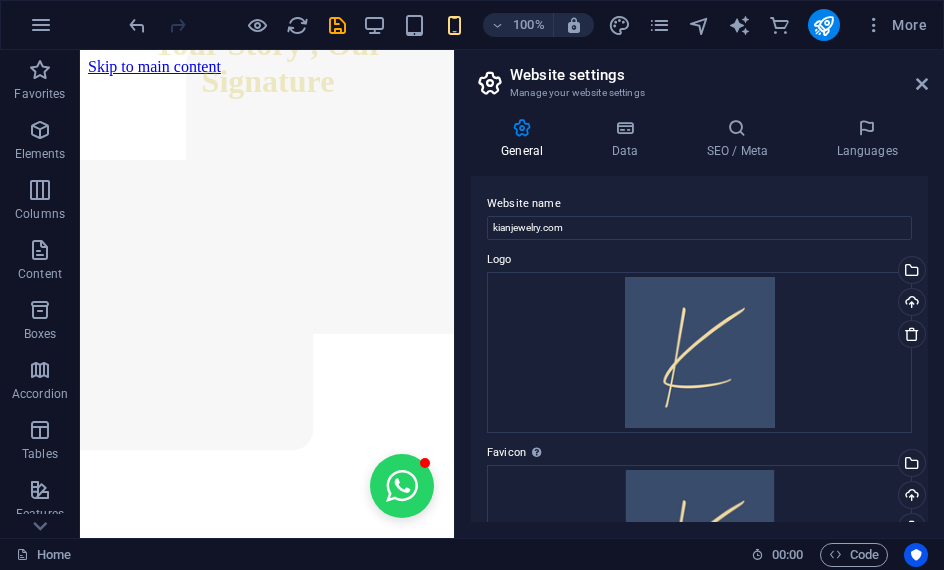 click at bounding box center [659, 25] 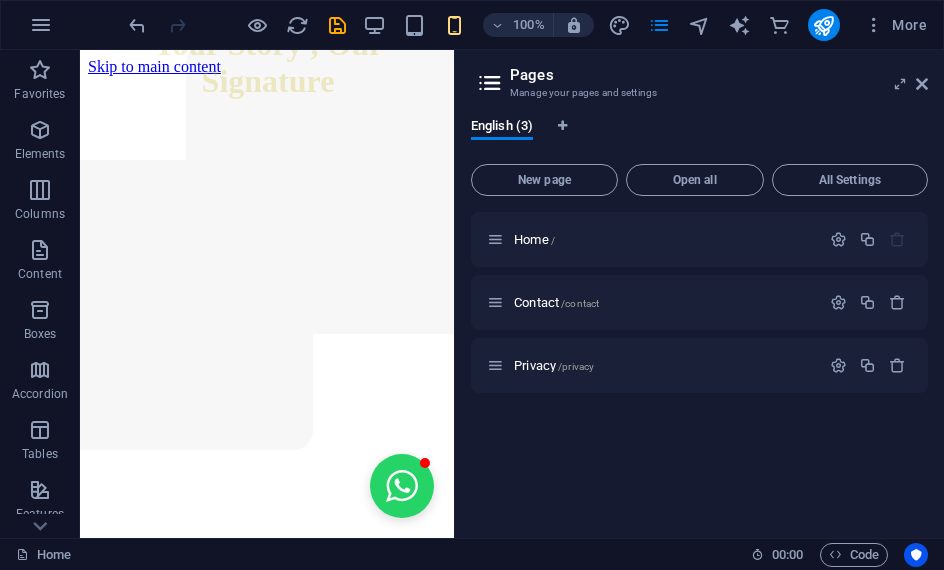 click on "Contact /contact" at bounding box center (664, 302) 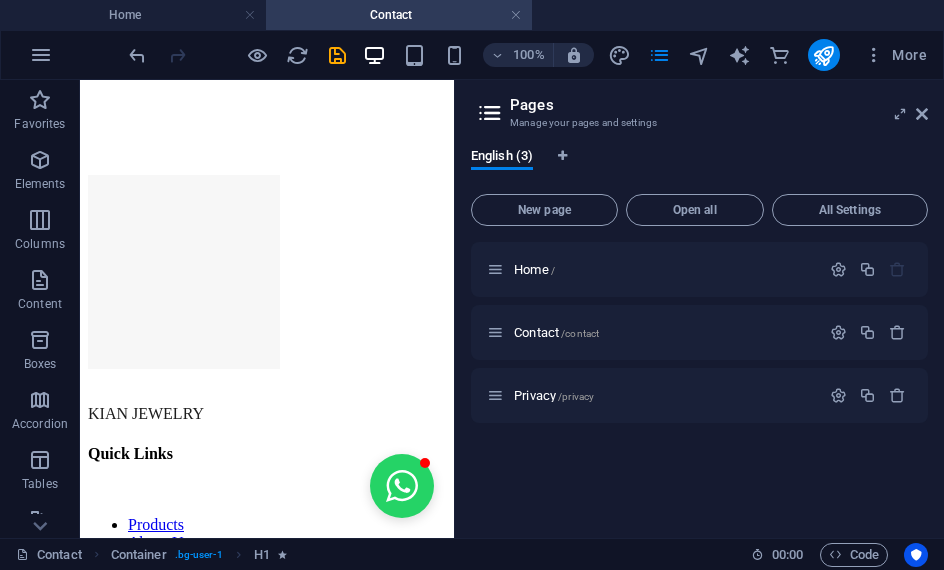 scroll, scrollTop: 1578, scrollLeft: 0, axis: vertical 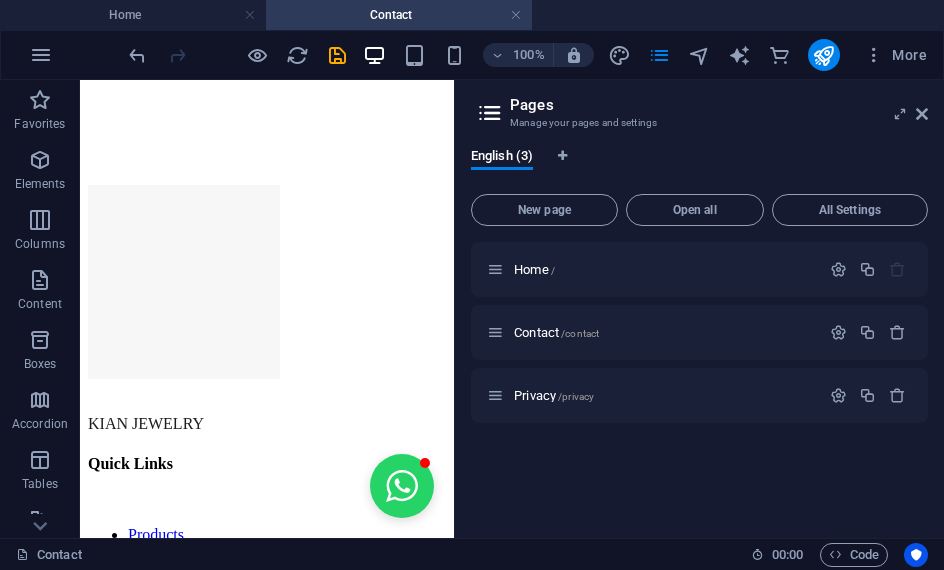 click at bounding box center [823, 55] 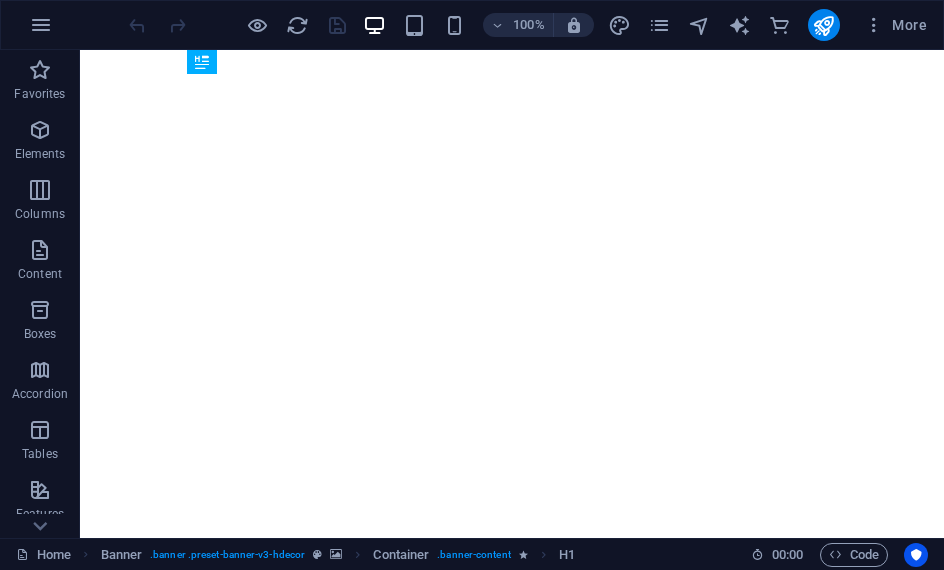scroll, scrollTop: 0, scrollLeft: 0, axis: both 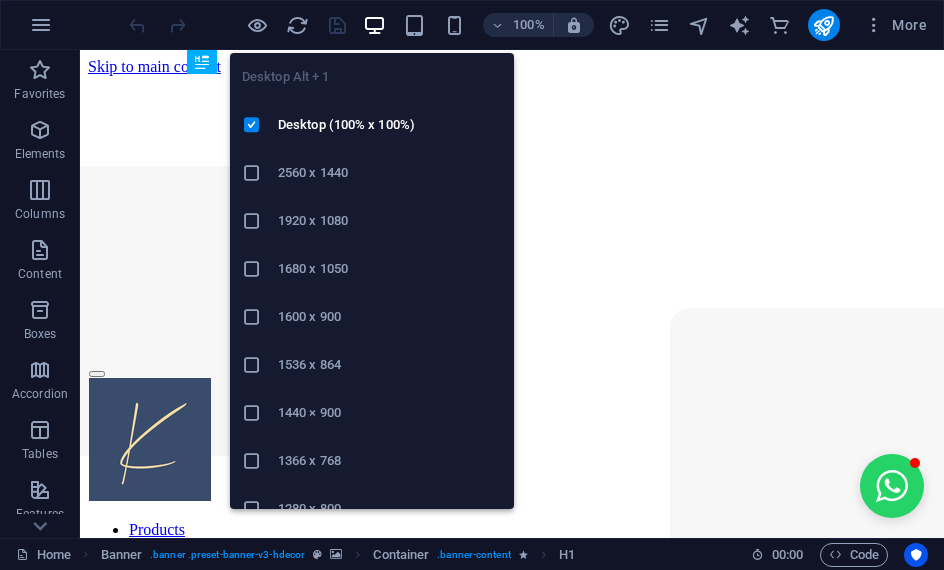 click at bounding box center (374, 25) 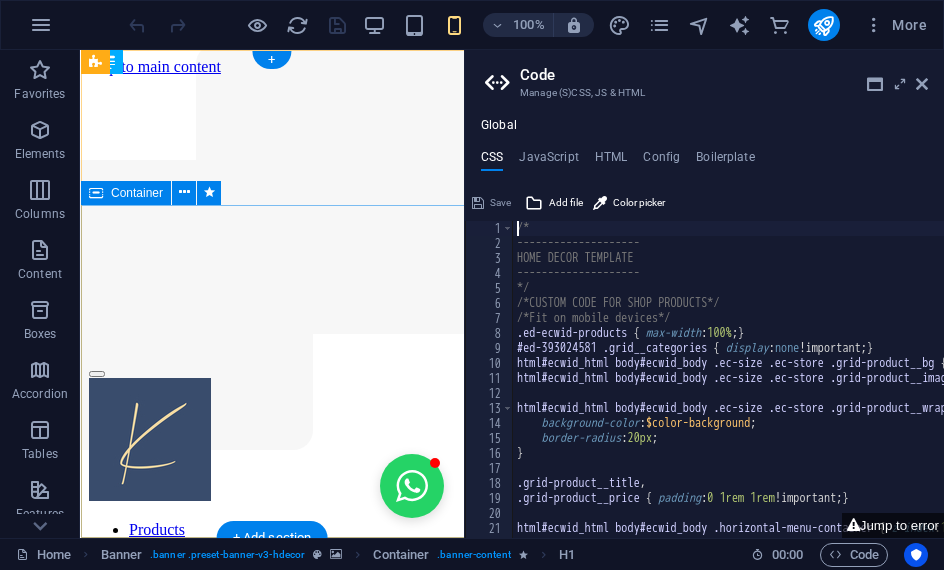 click on "Your Story , Our Signature" at bounding box center [273, 639] 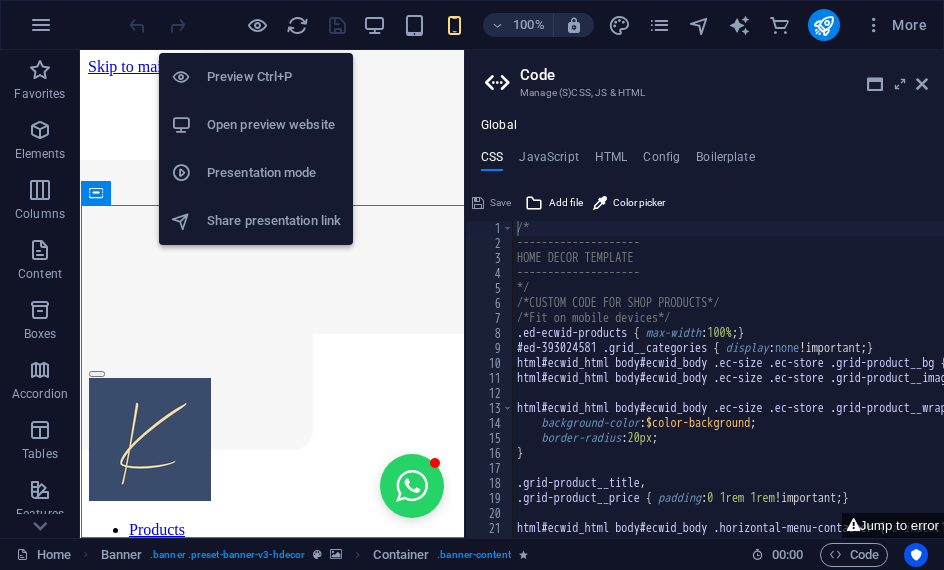 click on "Preview Ctrl+P" at bounding box center [274, 77] 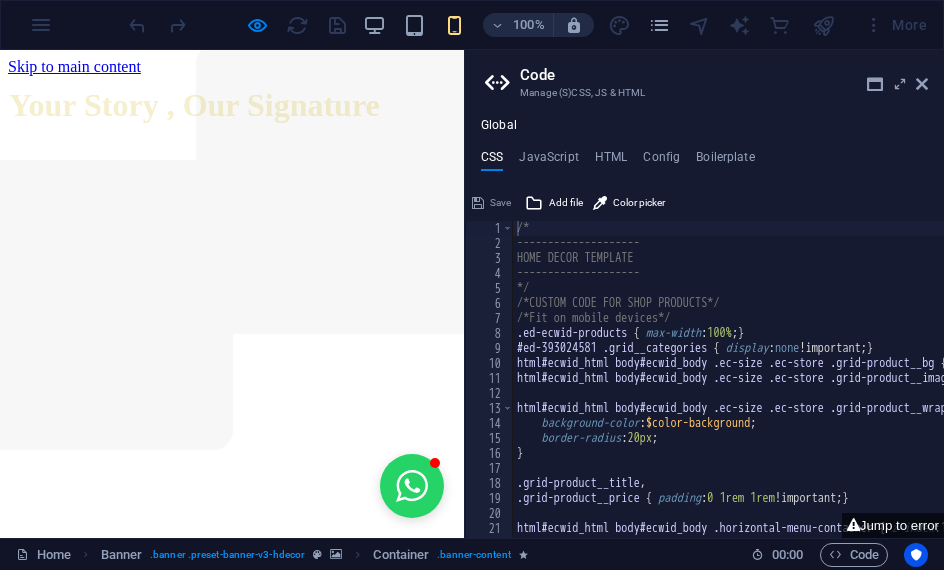click at bounding box center (922, 84) 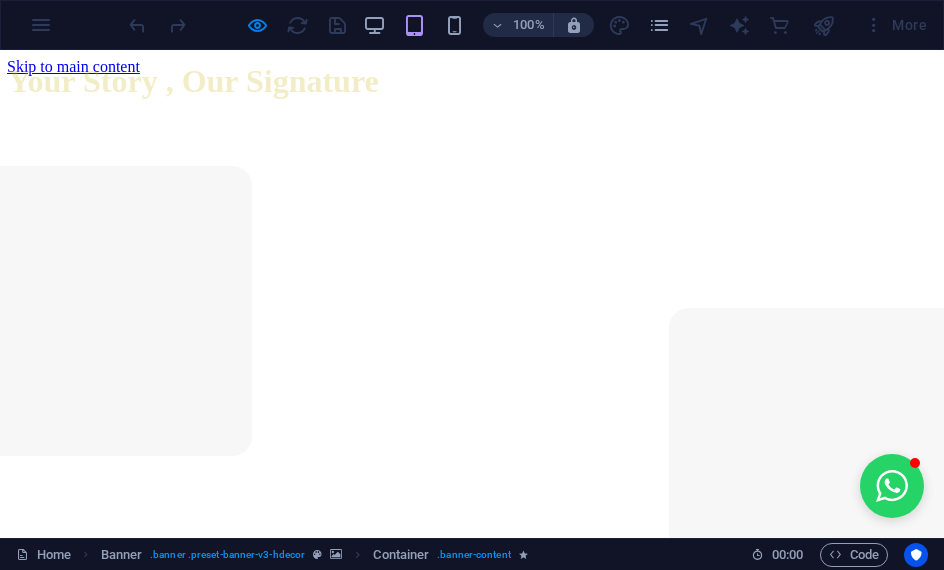 scroll, scrollTop: 0, scrollLeft: 1, axis: horizontal 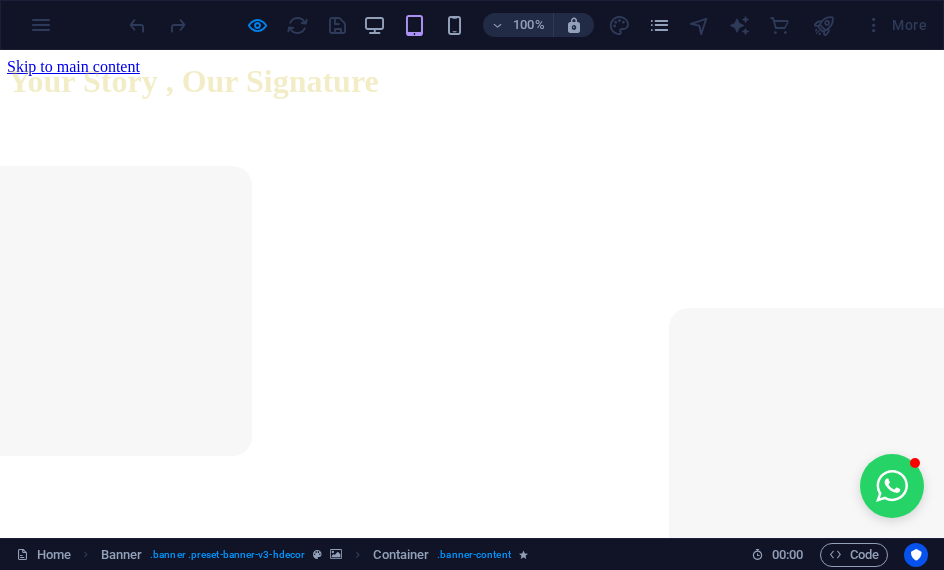 click at bounding box center [16, 554] 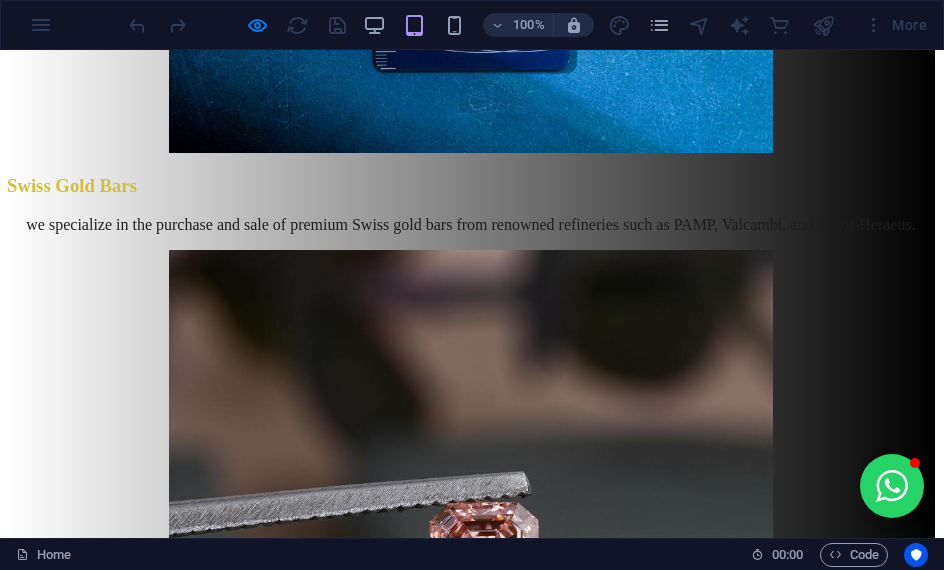 scroll, scrollTop: 4838, scrollLeft: 1, axis: both 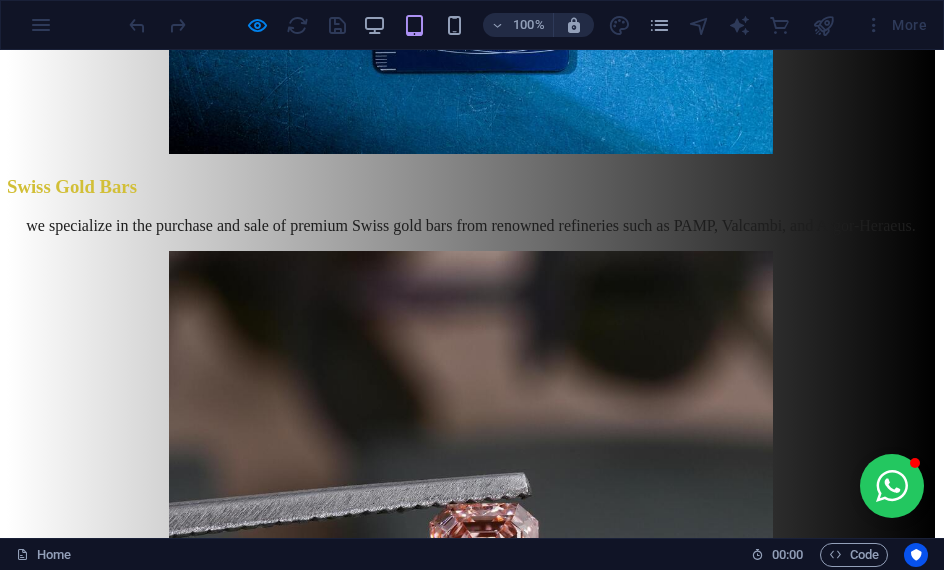 click at bounding box center [892, 486] 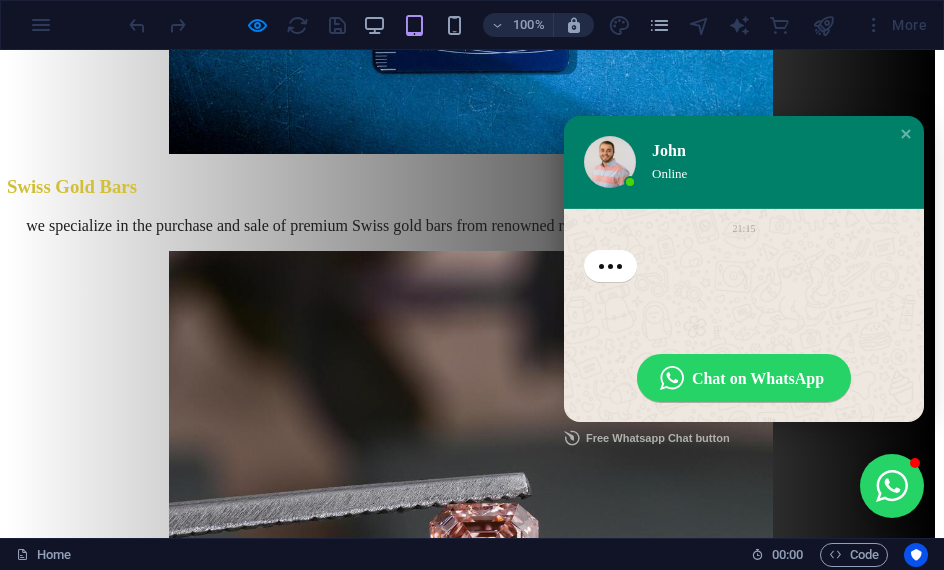 click on "Chat on WhatsApp" at bounding box center (744, 378) 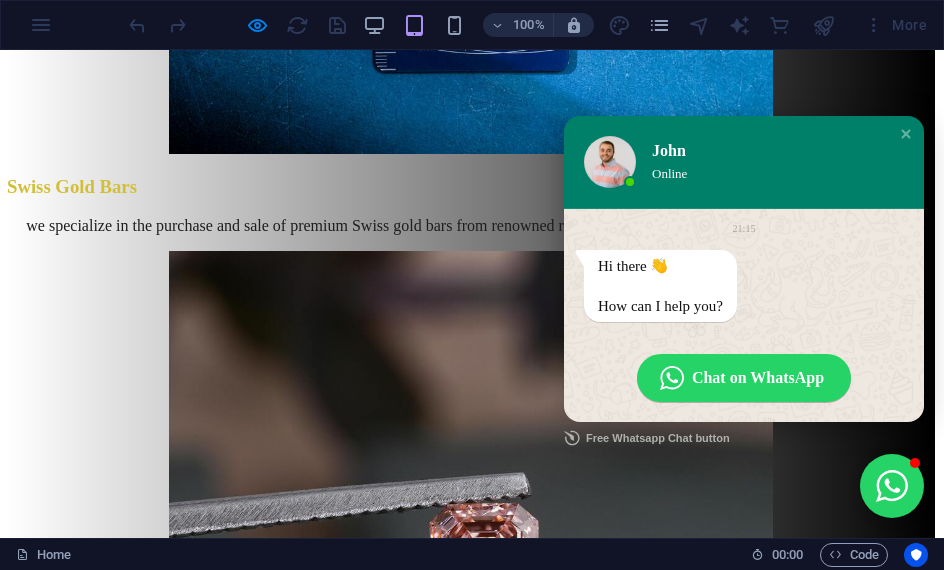 click at bounding box center [906, 134] 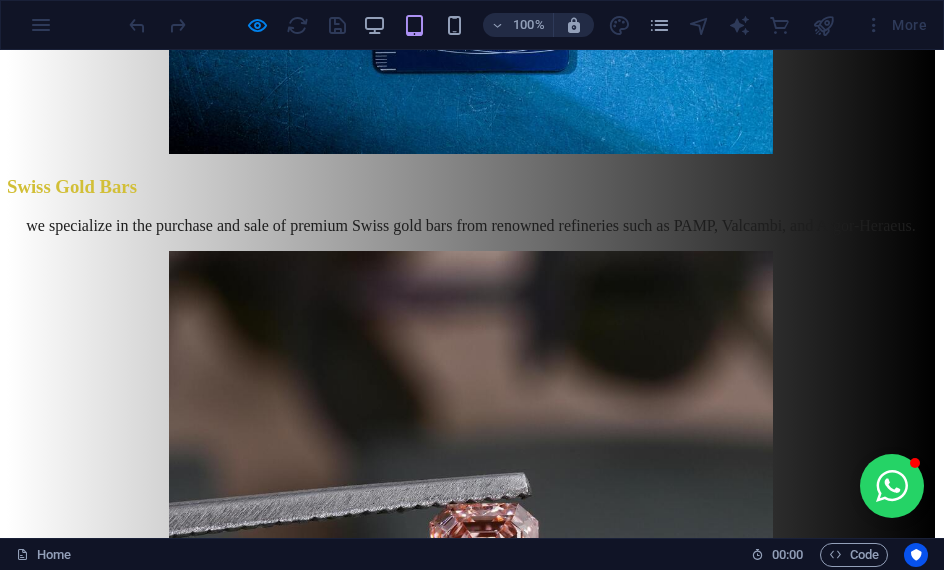 click on "More" at bounding box center [895, 25] 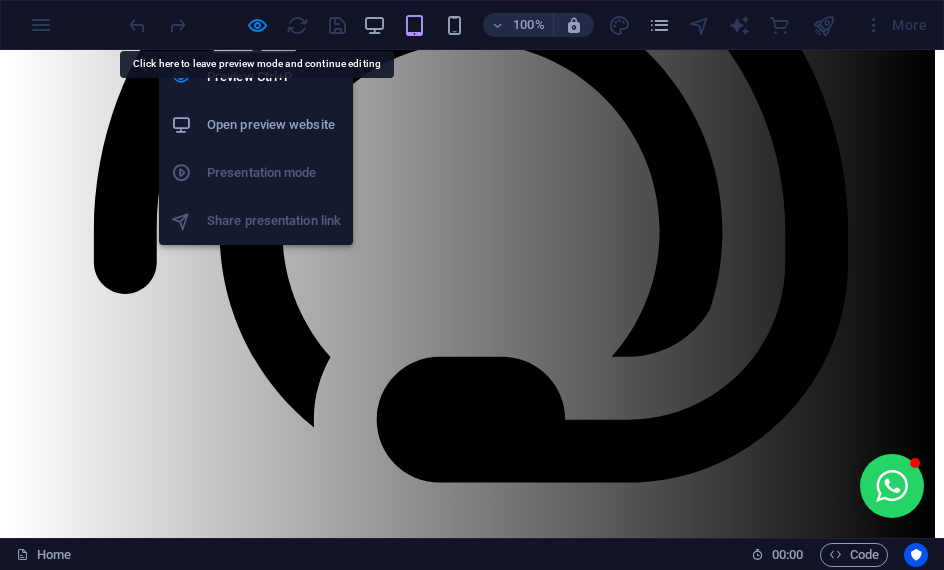 click at bounding box center [237, 25] 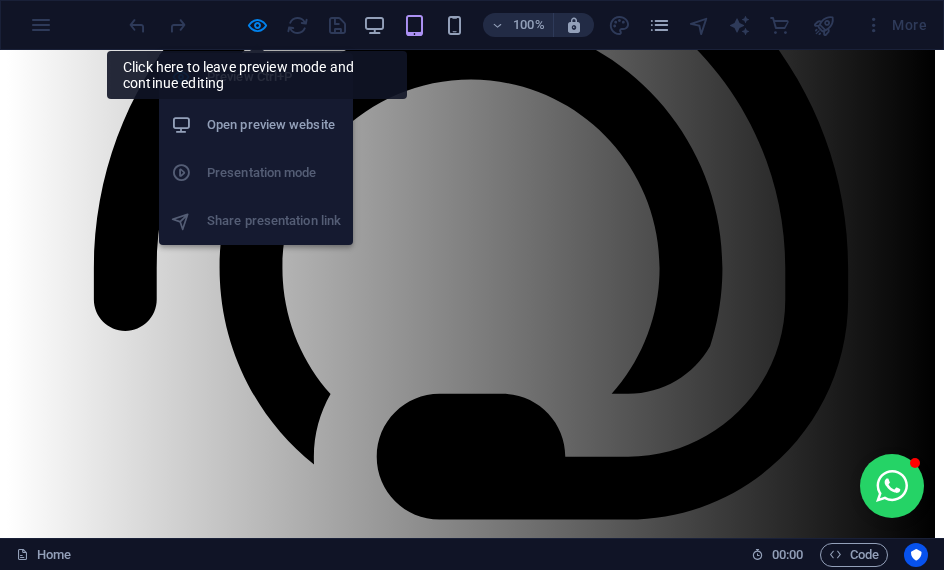 scroll, scrollTop: 3324, scrollLeft: 1, axis: both 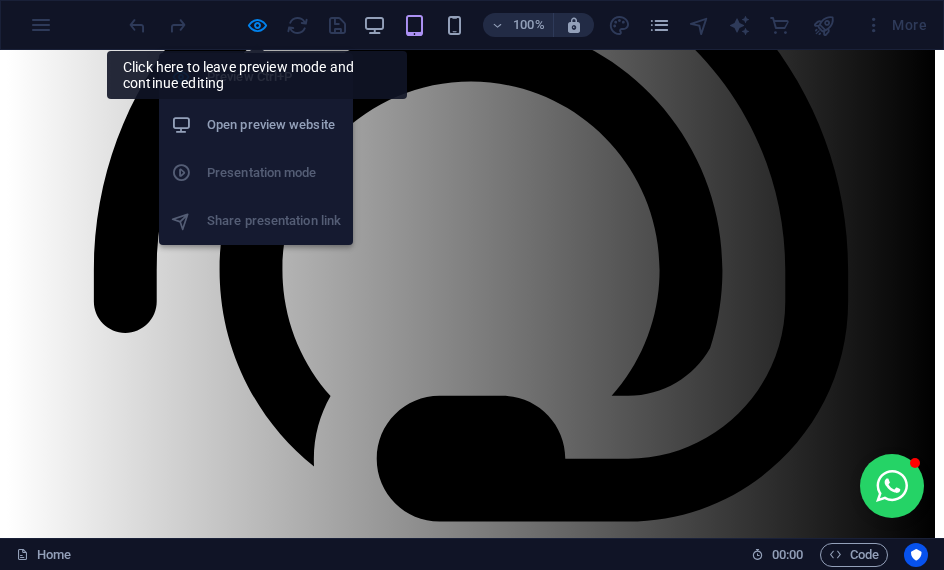 click on "Preview Ctrl+P" at bounding box center [256, 77] 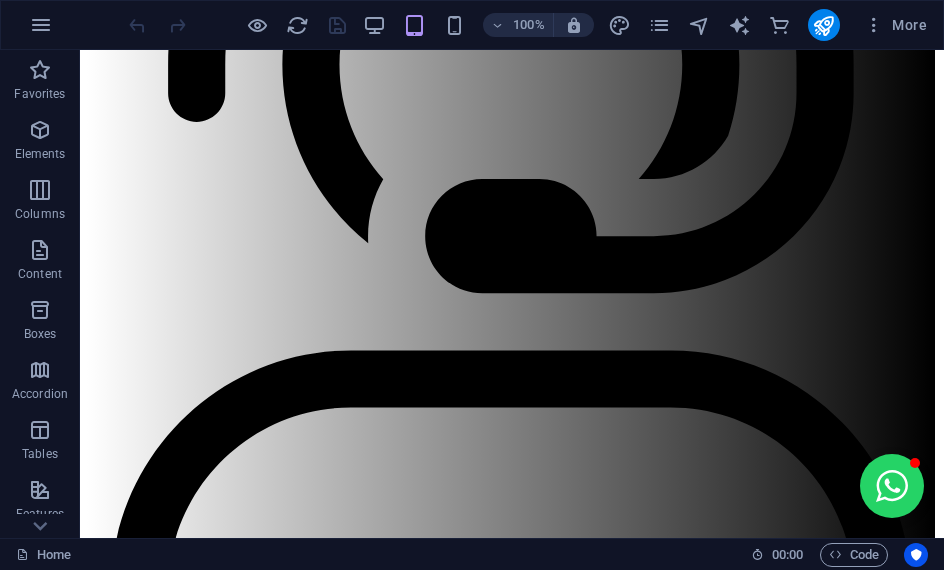 click at bounding box center [823, 25] 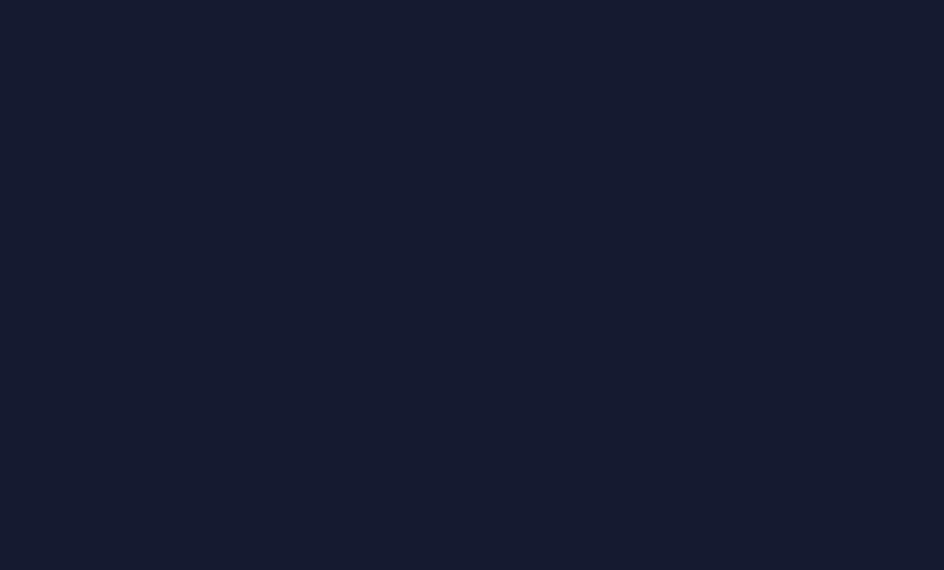 scroll, scrollTop: 0, scrollLeft: 0, axis: both 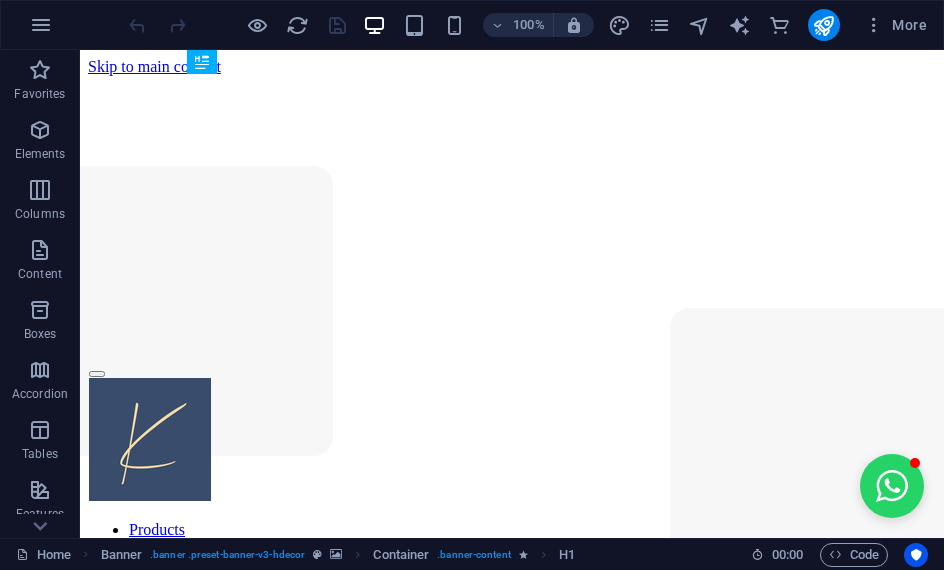 click on "More" at bounding box center [895, 25] 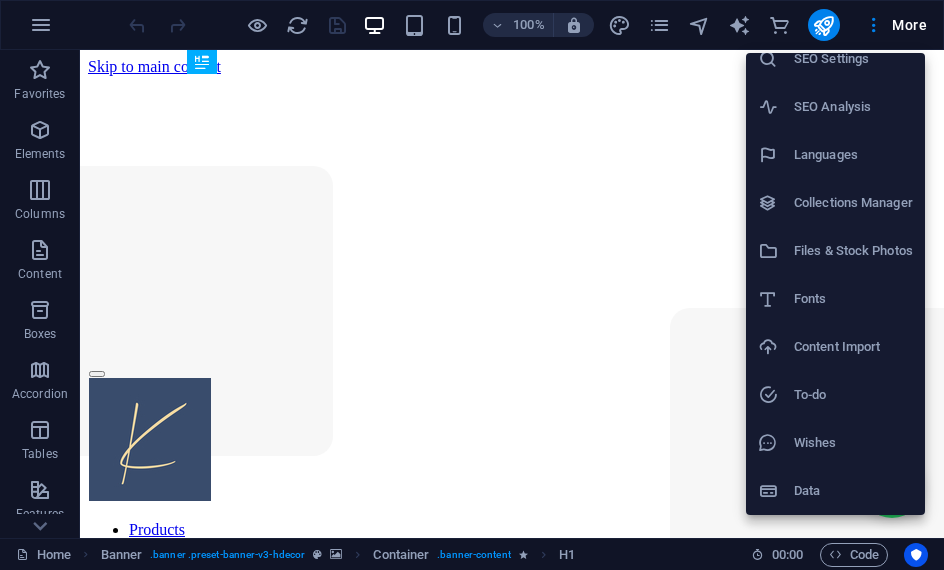 scroll, scrollTop: 66, scrollLeft: 0, axis: vertical 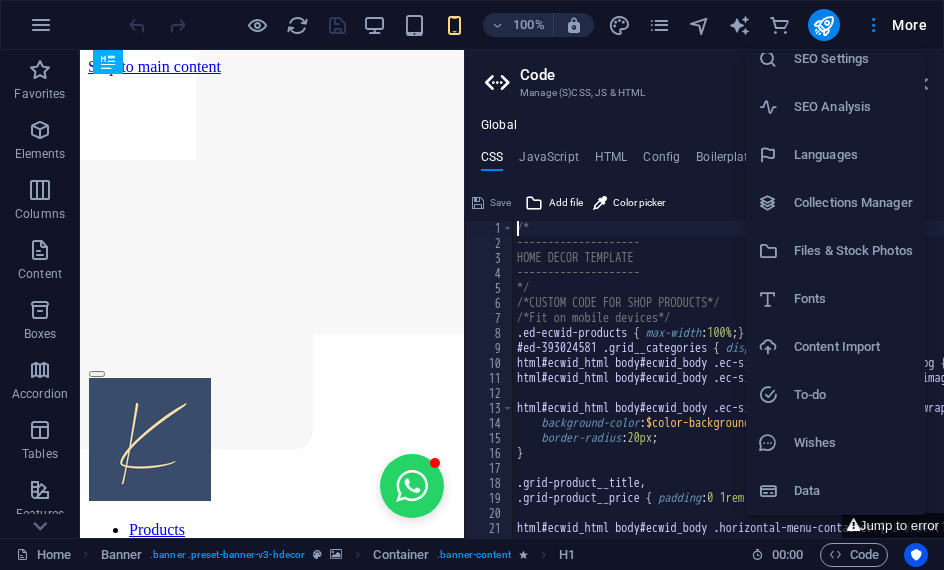 click at bounding box center (776, 491) 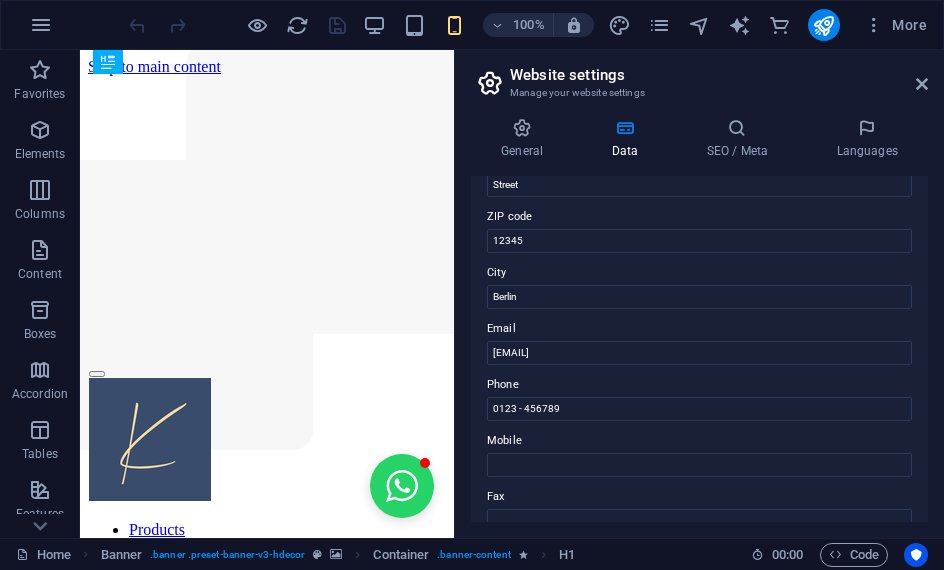 scroll, scrollTop: 253, scrollLeft: 0, axis: vertical 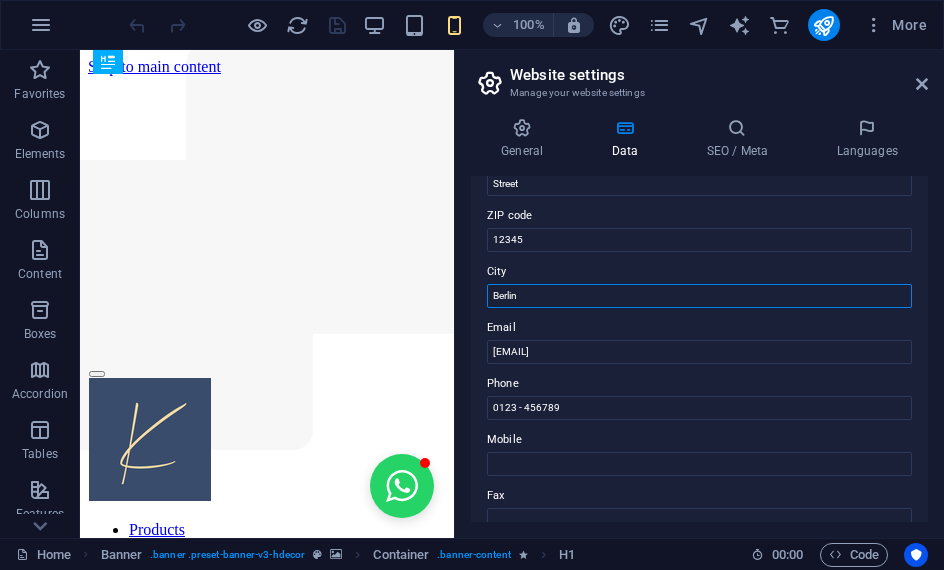 click on "Berlin" at bounding box center (699, 296) 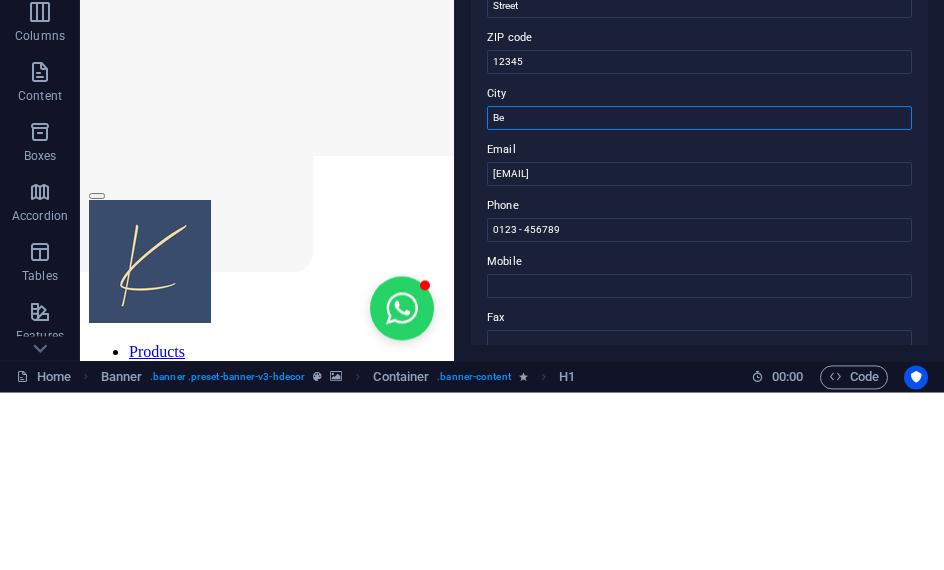 type on "B" 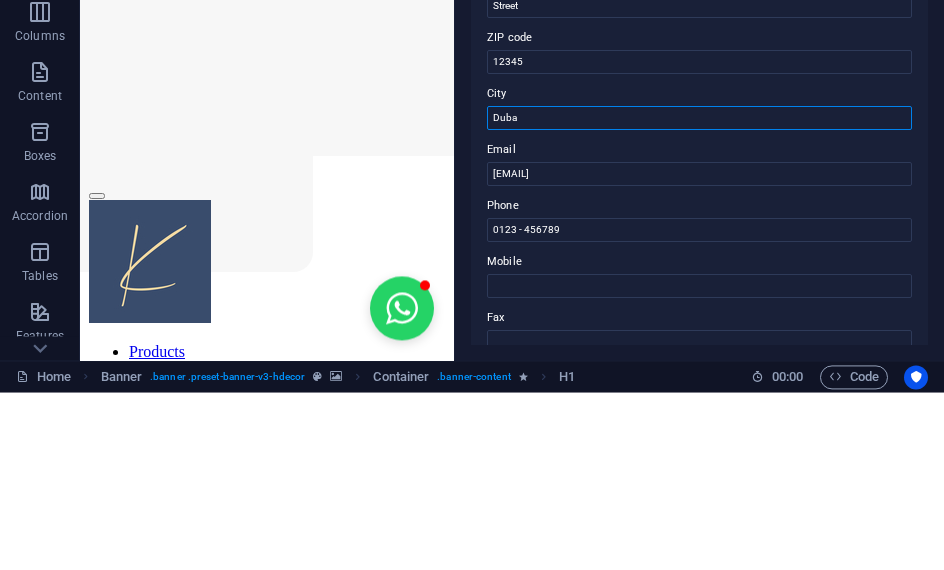 type on "Dubai" 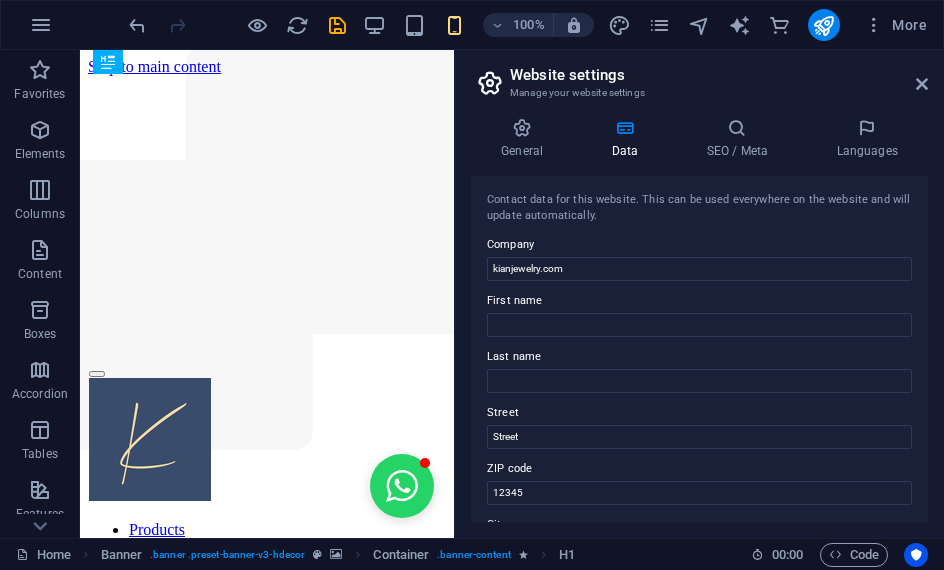 scroll, scrollTop: 0, scrollLeft: 0, axis: both 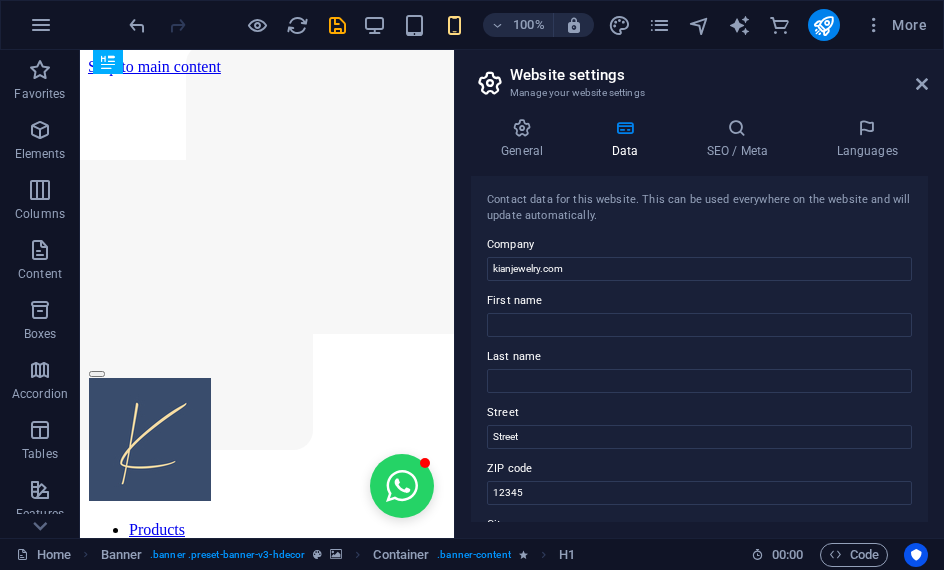 click on "SEO / Meta" at bounding box center (741, 139) 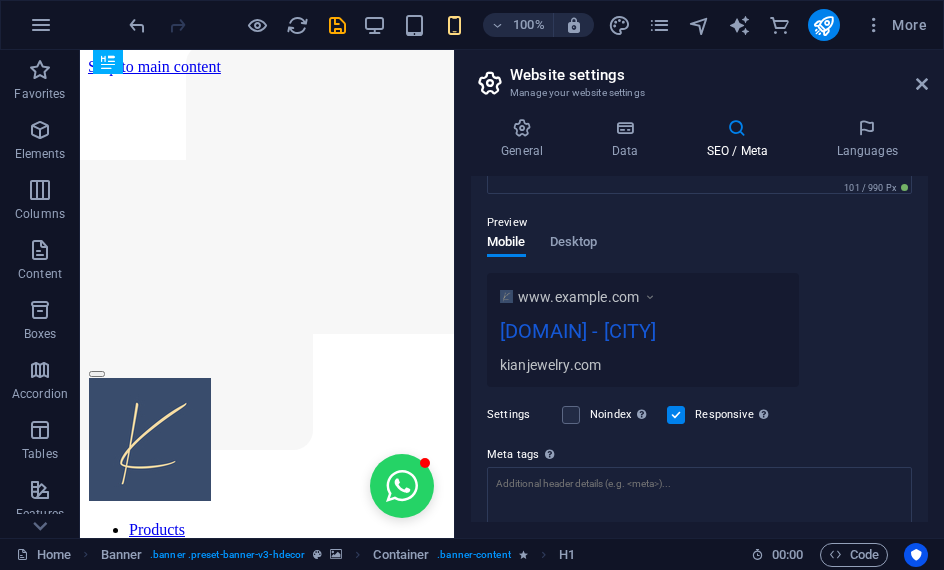 scroll, scrollTop: 258, scrollLeft: 0, axis: vertical 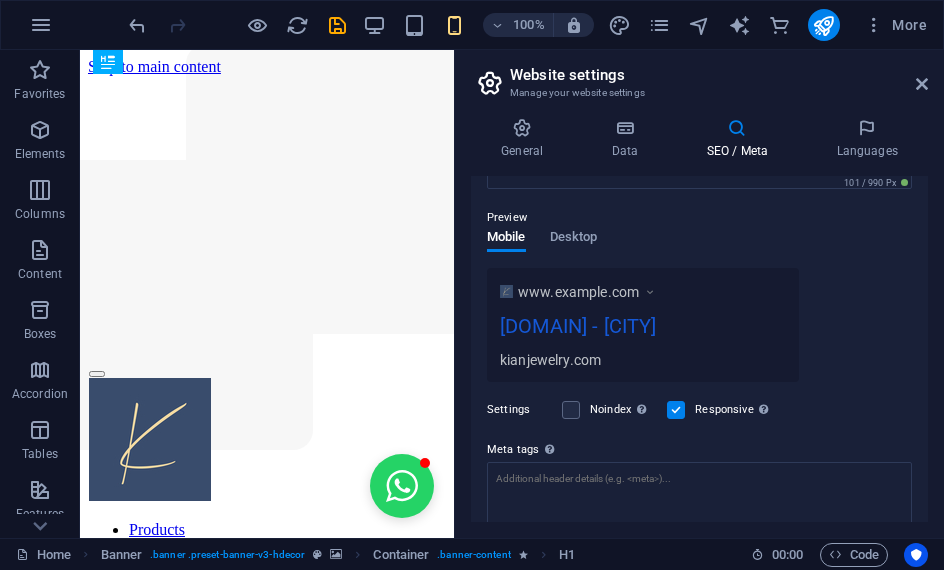 click on "Desktop" at bounding box center [574, 239] 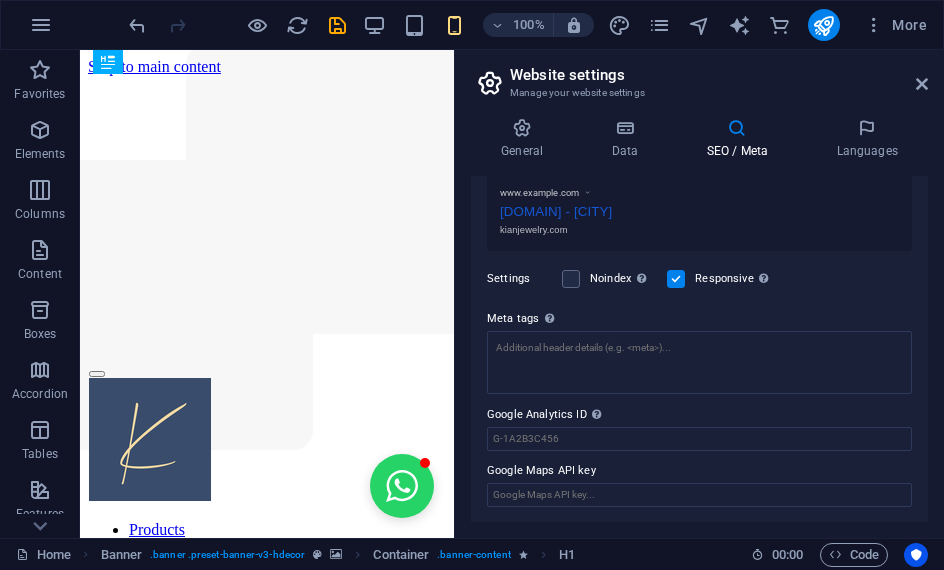 scroll, scrollTop: 352, scrollLeft: 0, axis: vertical 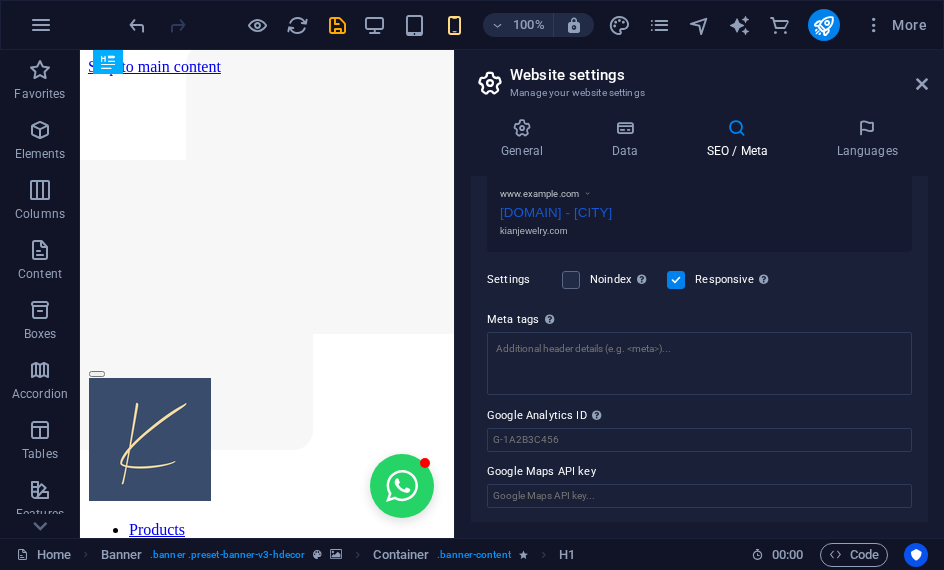 click at bounding box center [624, 128] 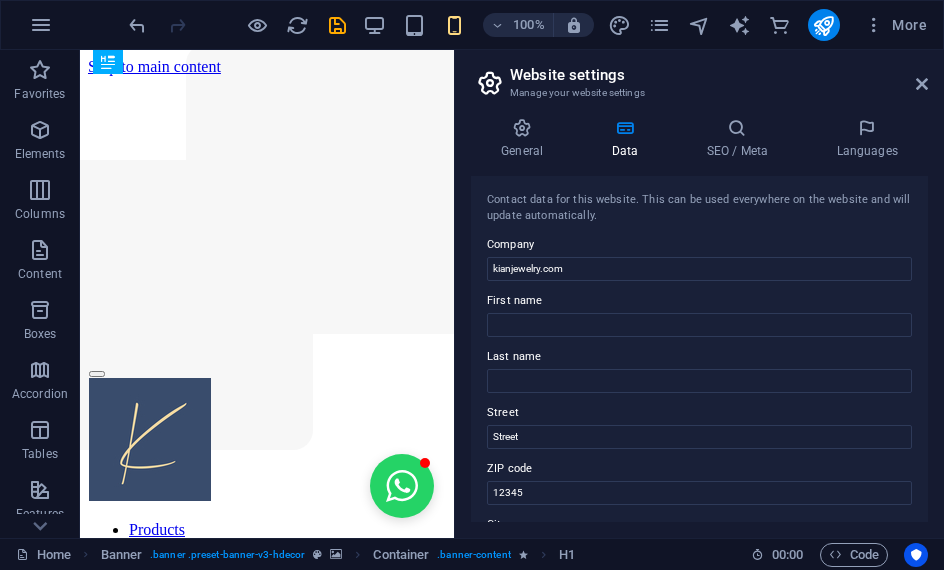 click on "General" at bounding box center [526, 139] 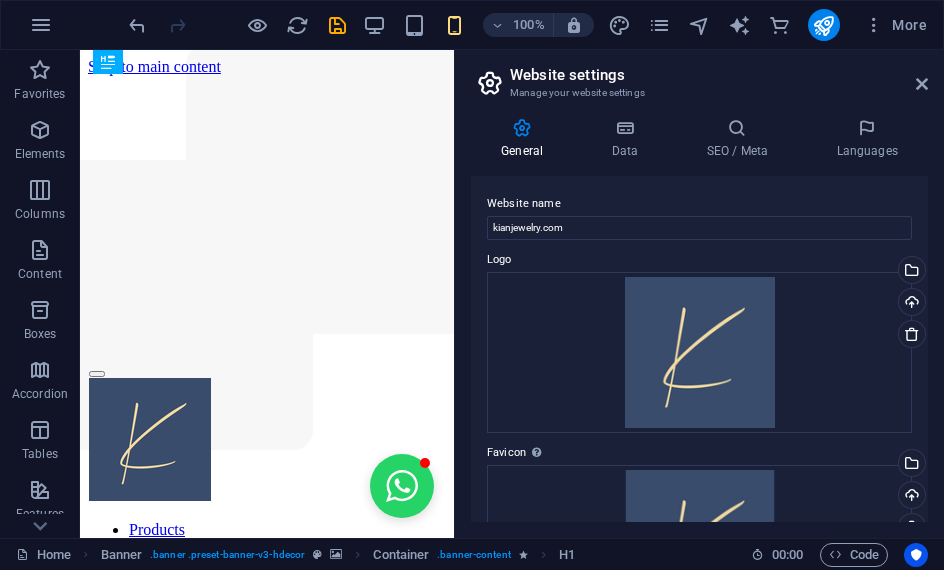 scroll, scrollTop: 0, scrollLeft: 0, axis: both 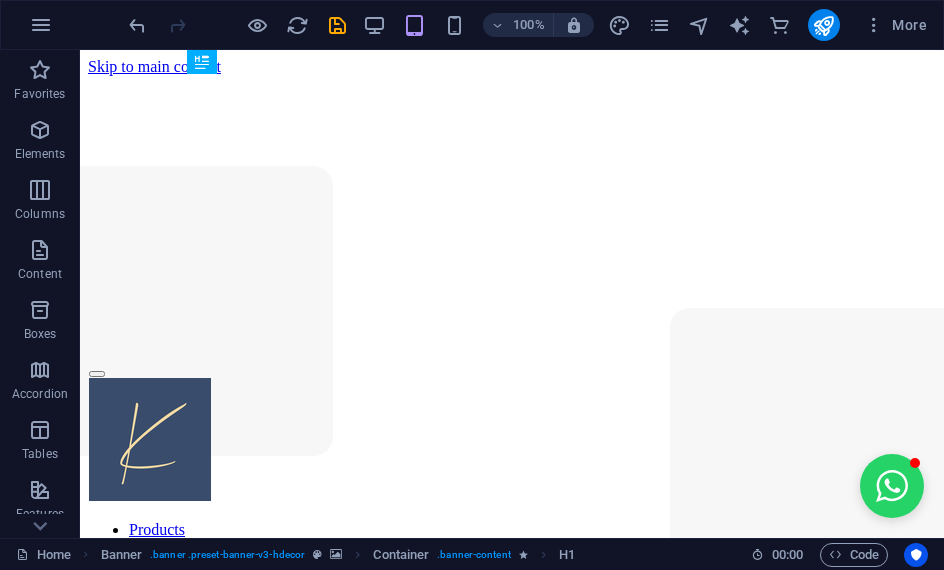 click at bounding box center (739, 25) 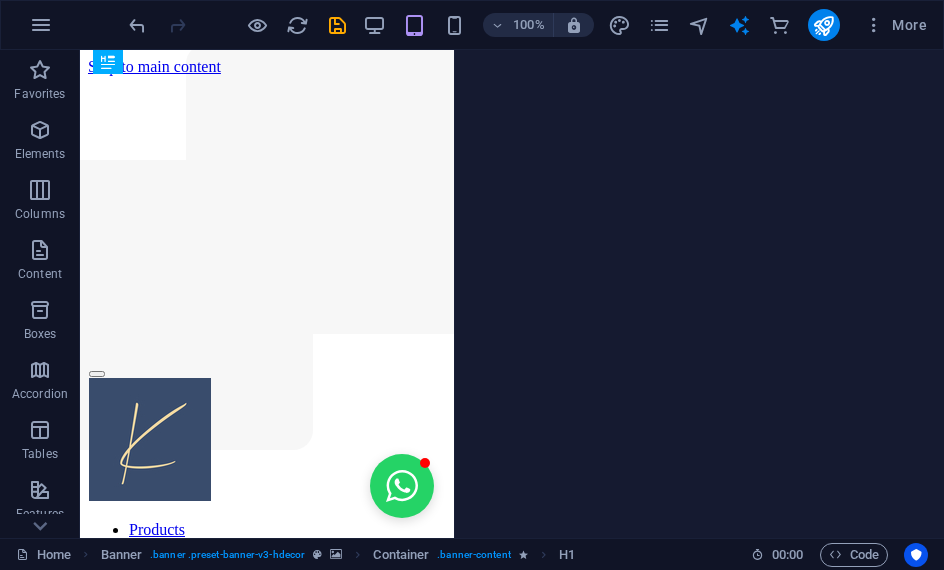 select on "English" 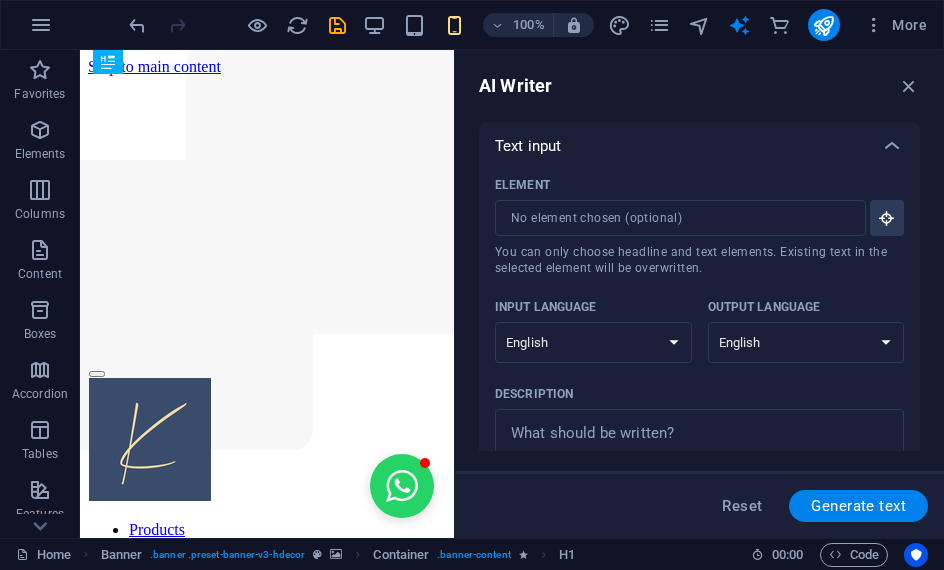 click at bounding box center [779, 25] 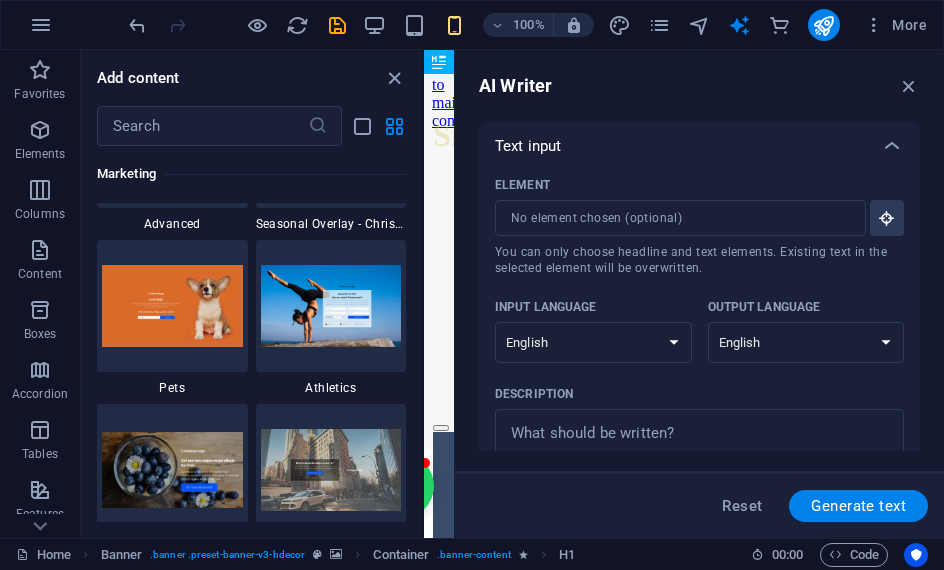 scroll, scrollTop: 16994, scrollLeft: 0, axis: vertical 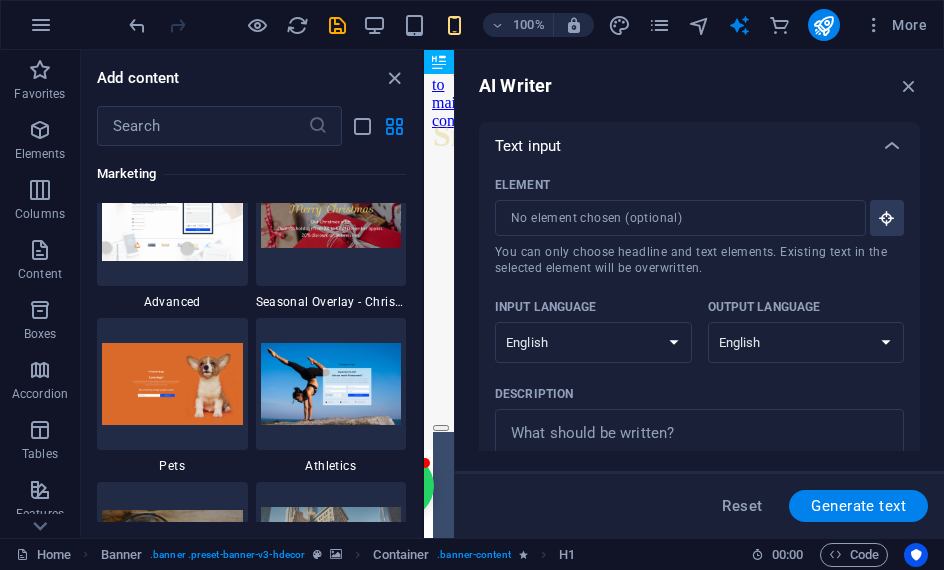 click at bounding box center [394, 78] 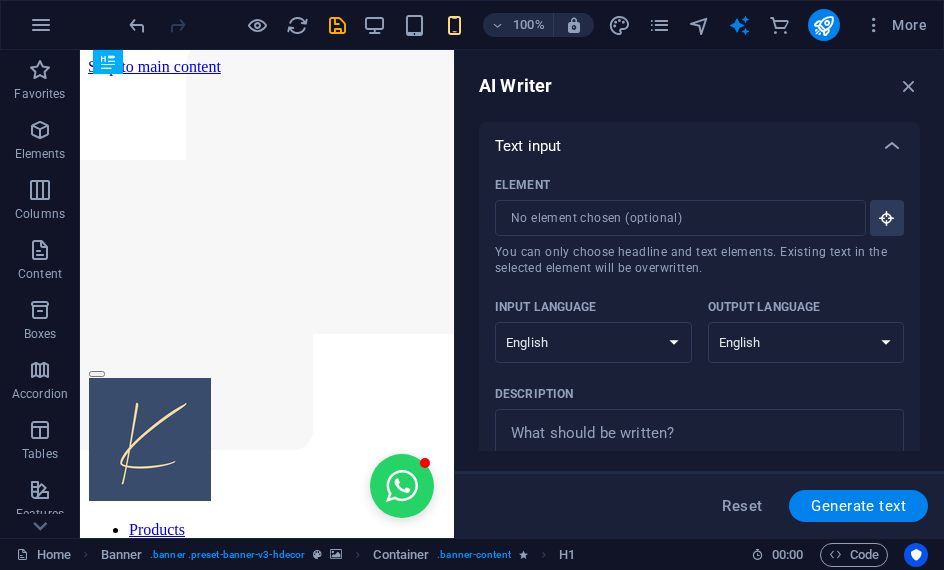 click at bounding box center [874, 25] 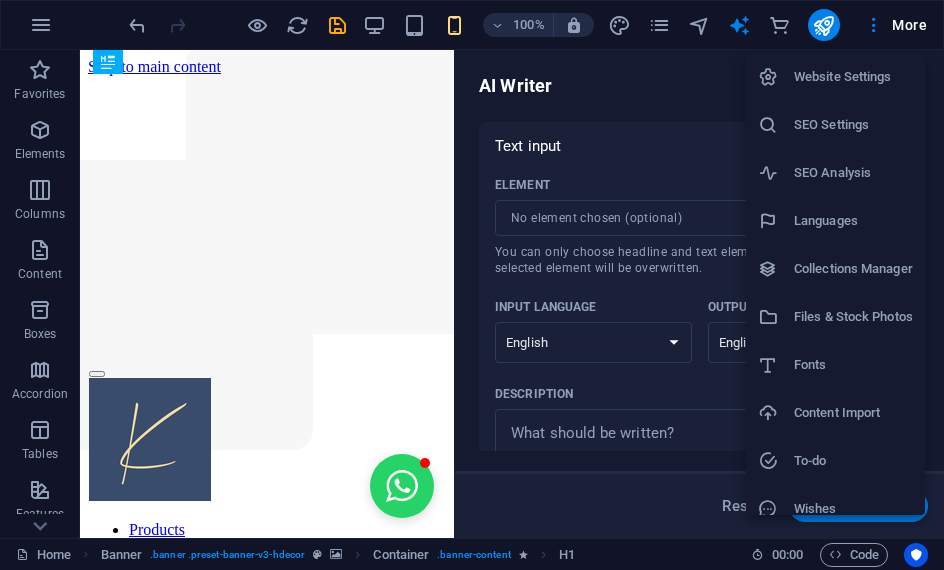 click on "Website Settings" at bounding box center (853, 77) 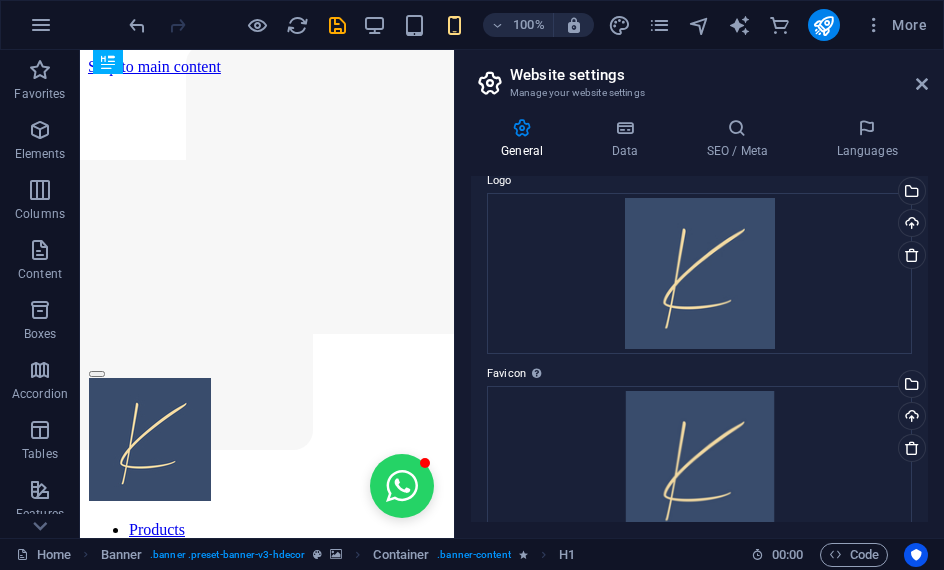 scroll, scrollTop: 75, scrollLeft: 0, axis: vertical 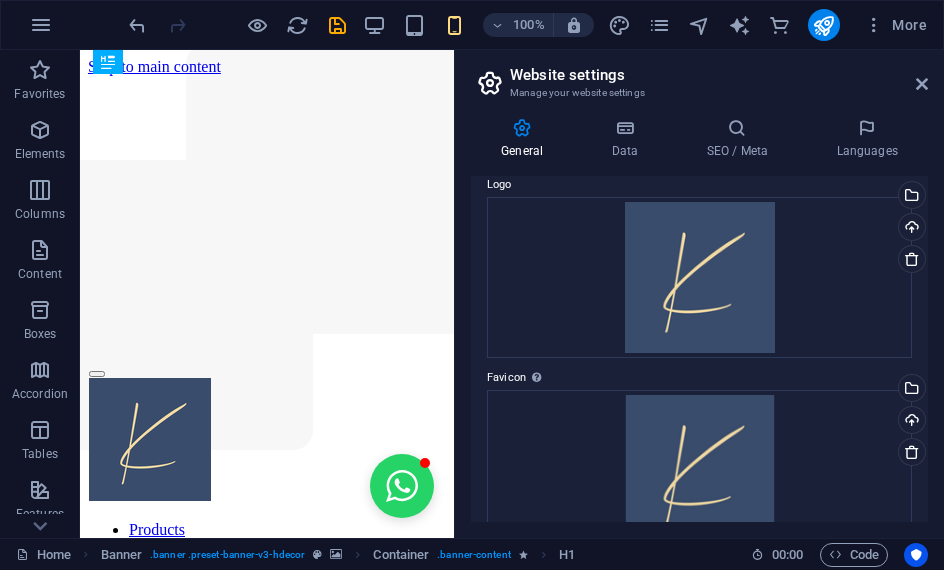 click on "Data" at bounding box center [628, 139] 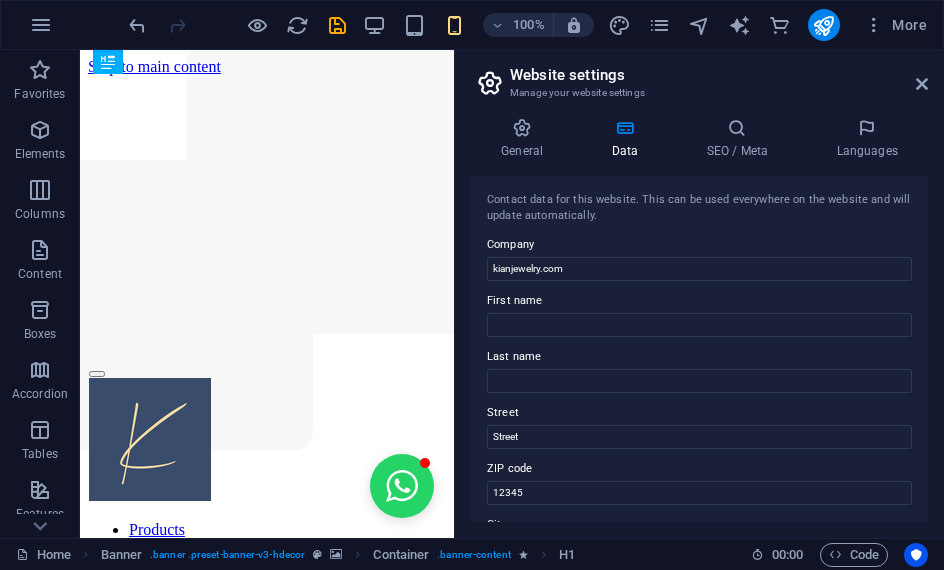 scroll, scrollTop: 0, scrollLeft: 0, axis: both 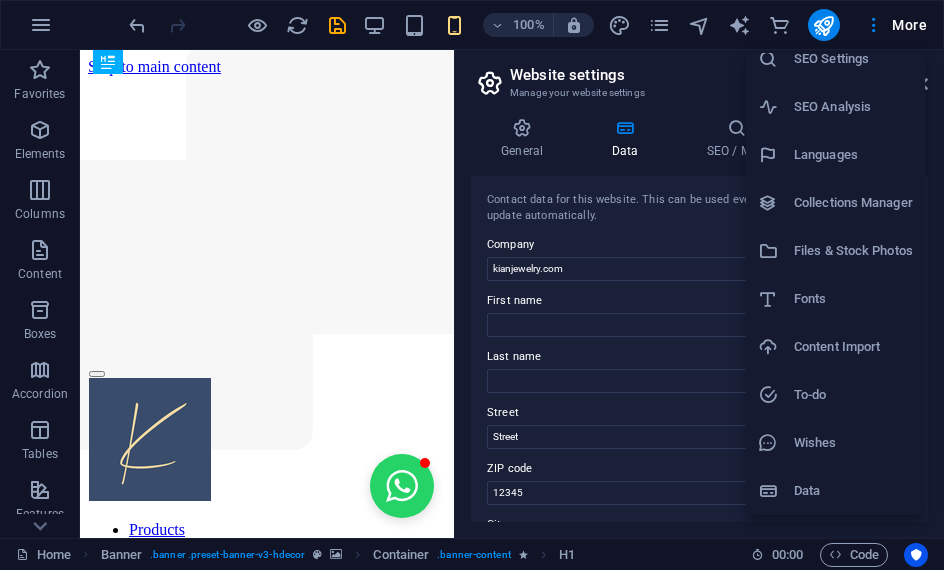 click on "Content Import" at bounding box center (853, 347) 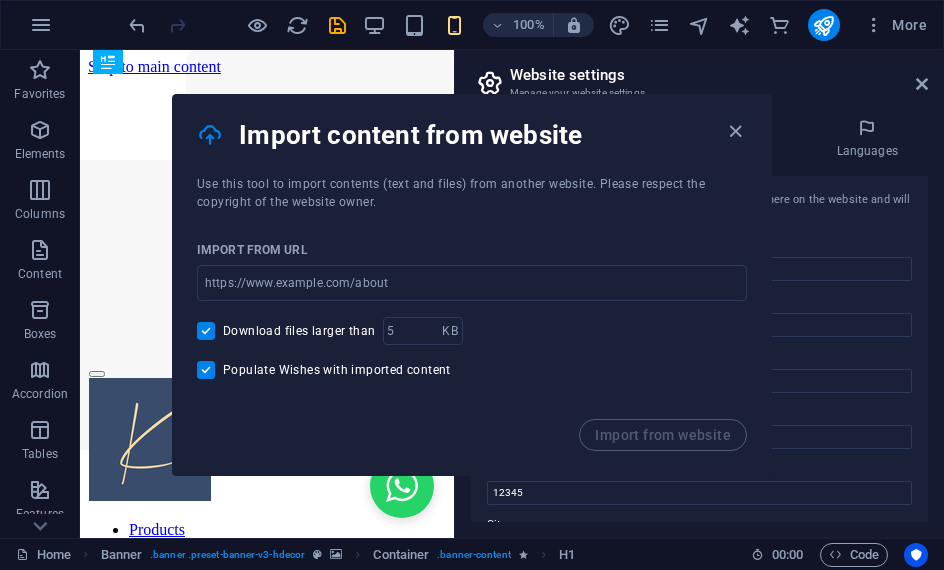 click on "Import content from website" at bounding box center [472, 135] 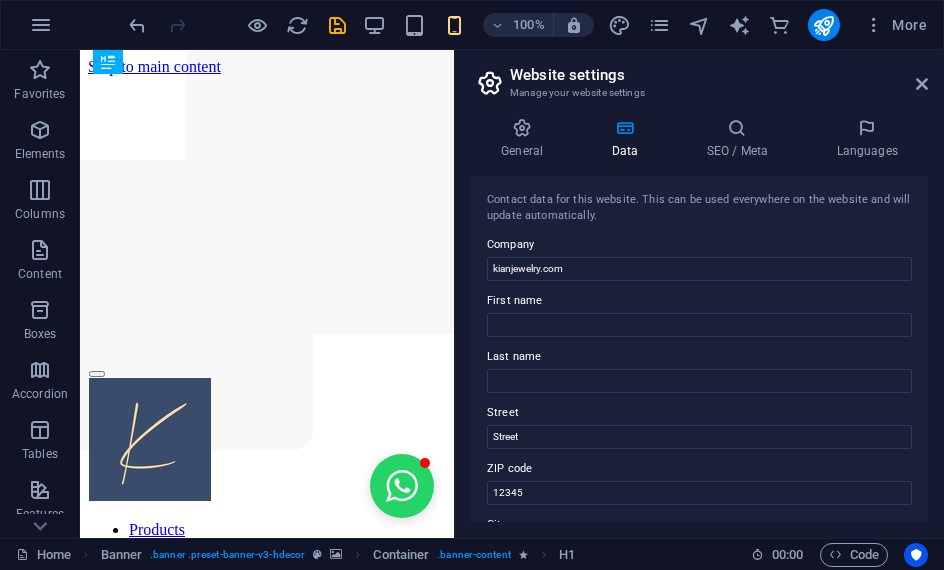 click on "More" at bounding box center (895, 25) 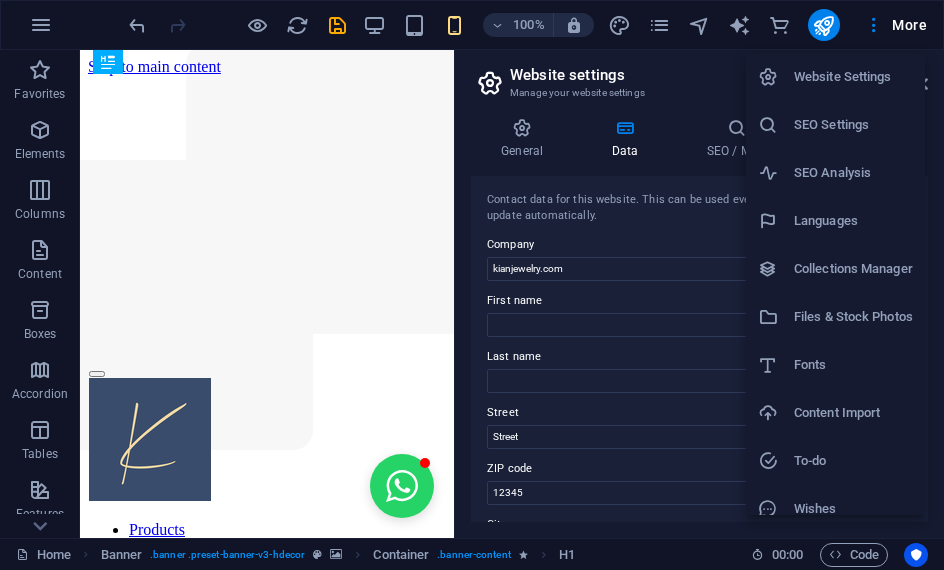 scroll, scrollTop: 0, scrollLeft: 0, axis: both 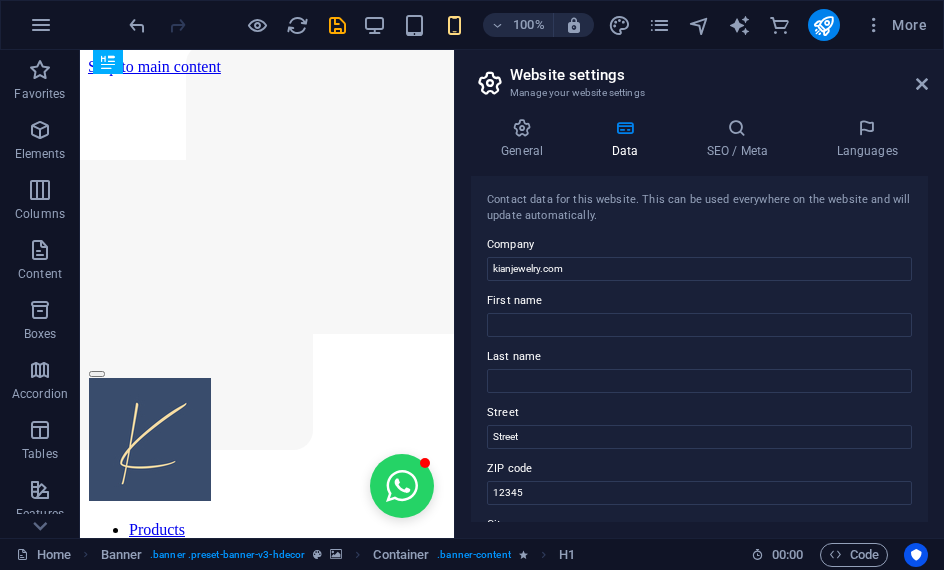 click at bounding box center [823, 25] 